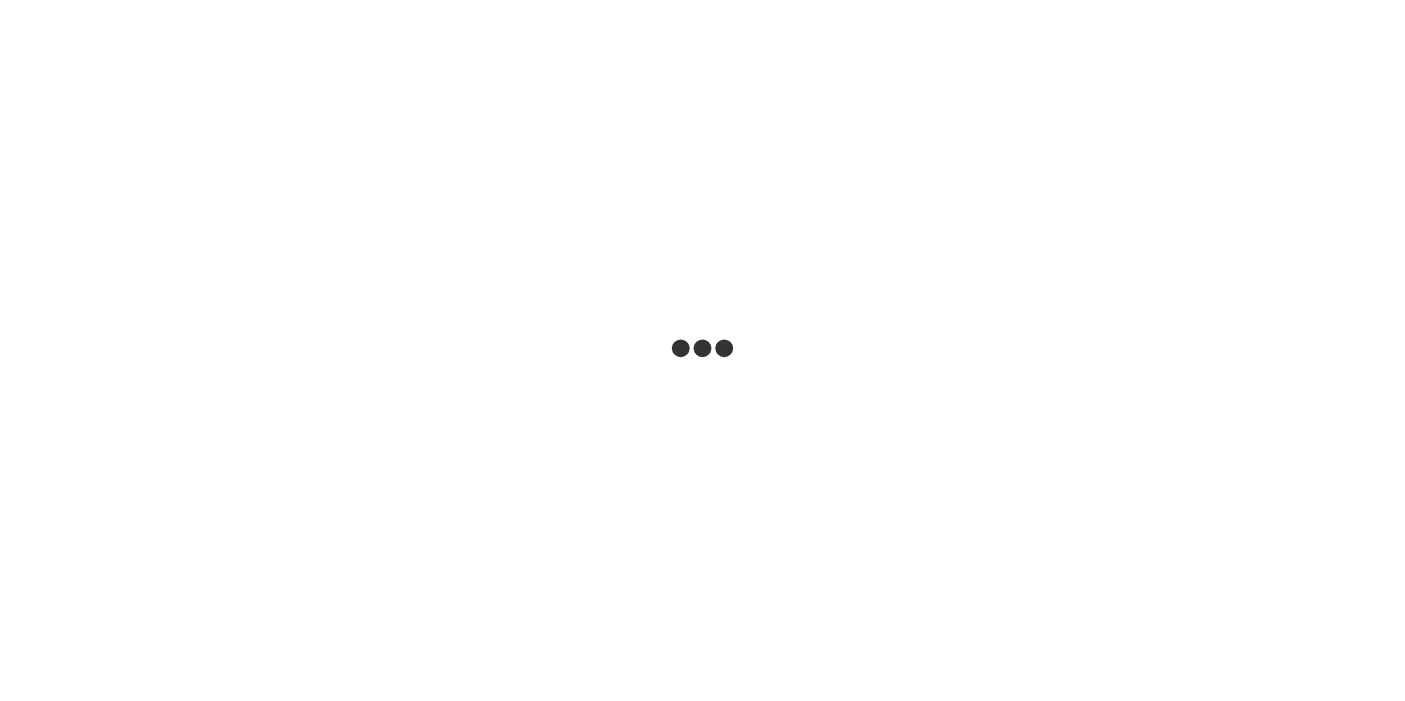 scroll, scrollTop: 0, scrollLeft: 0, axis: both 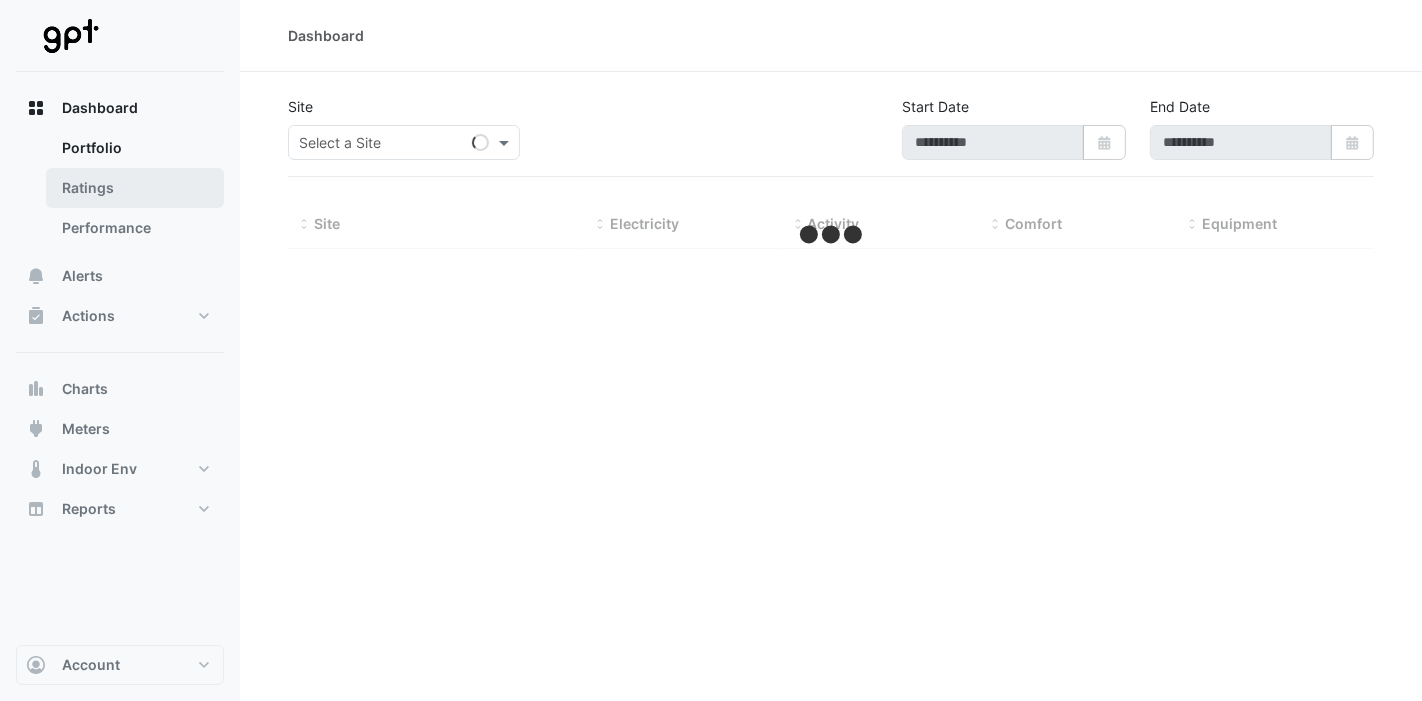type on "**********" 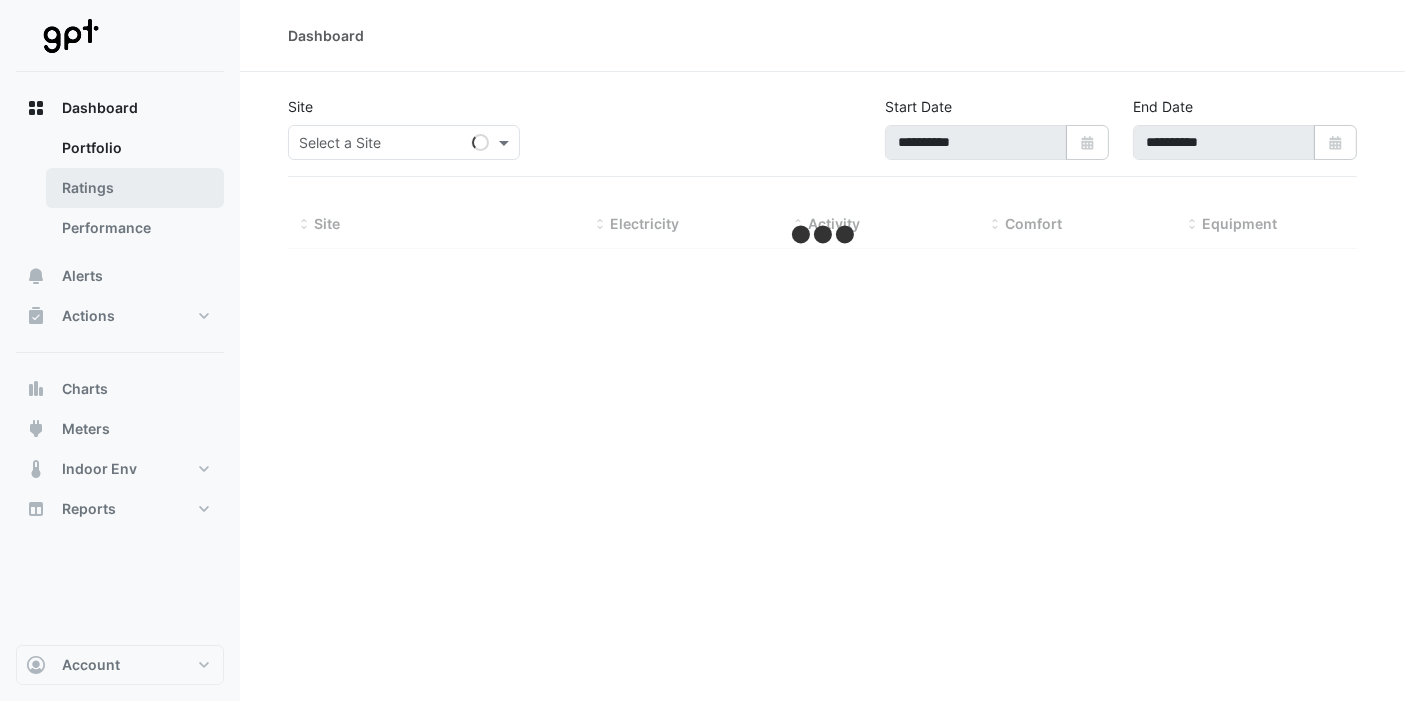 select on "**" 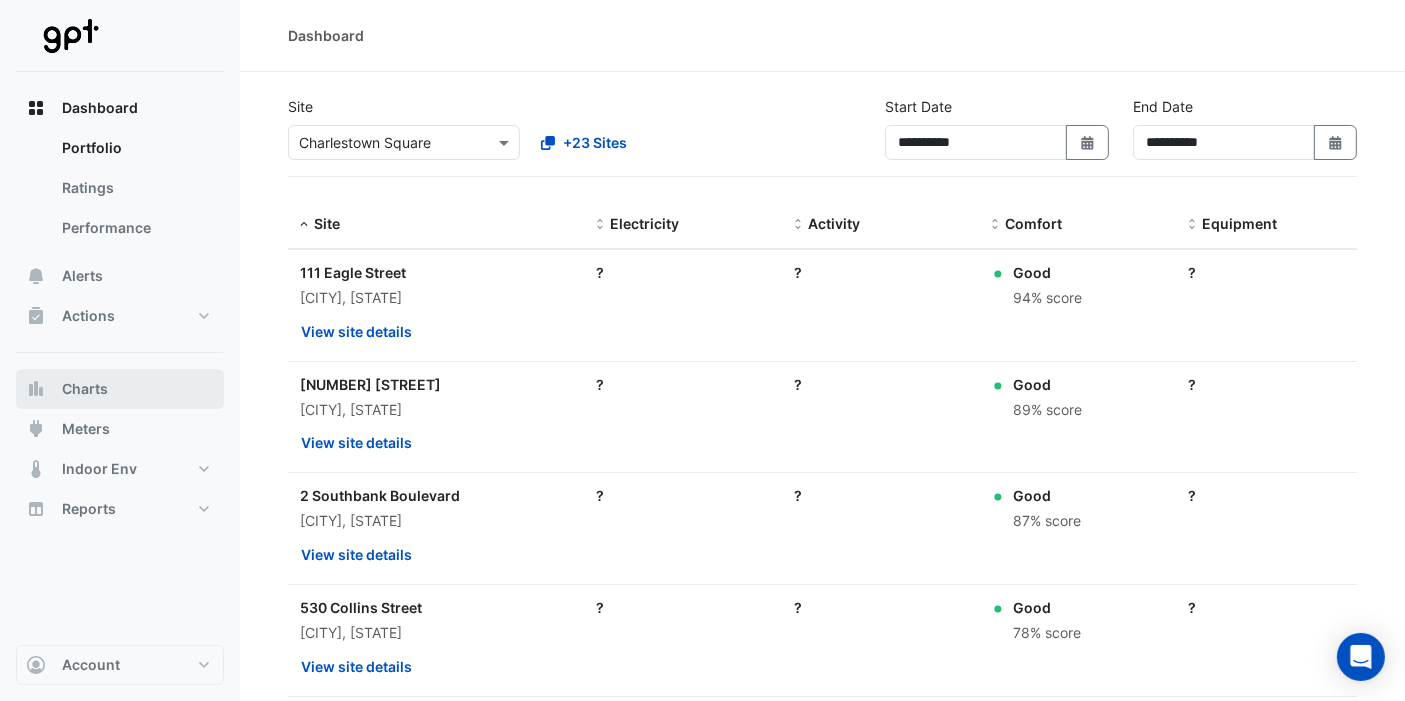 click on "Charts" at bounding box center (85, 389) 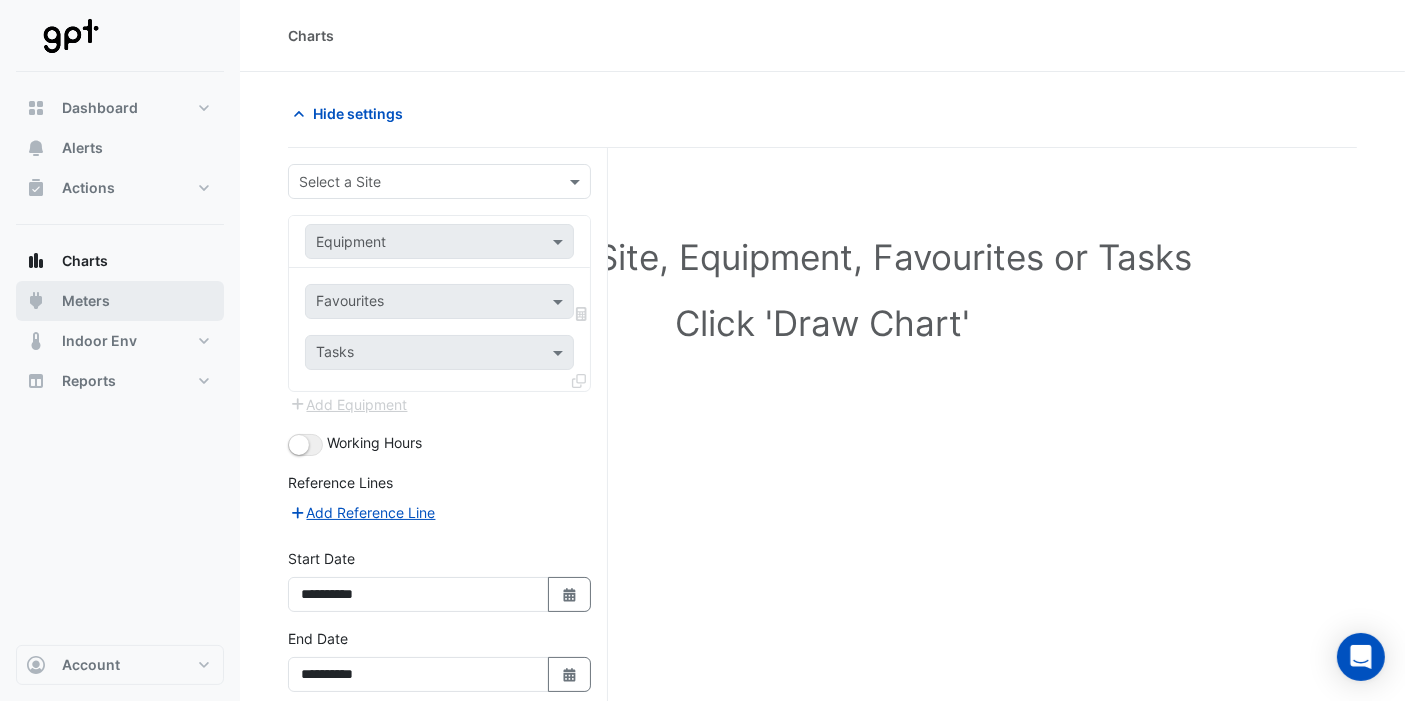 click on "Meters" at bounding box center (120, 301) 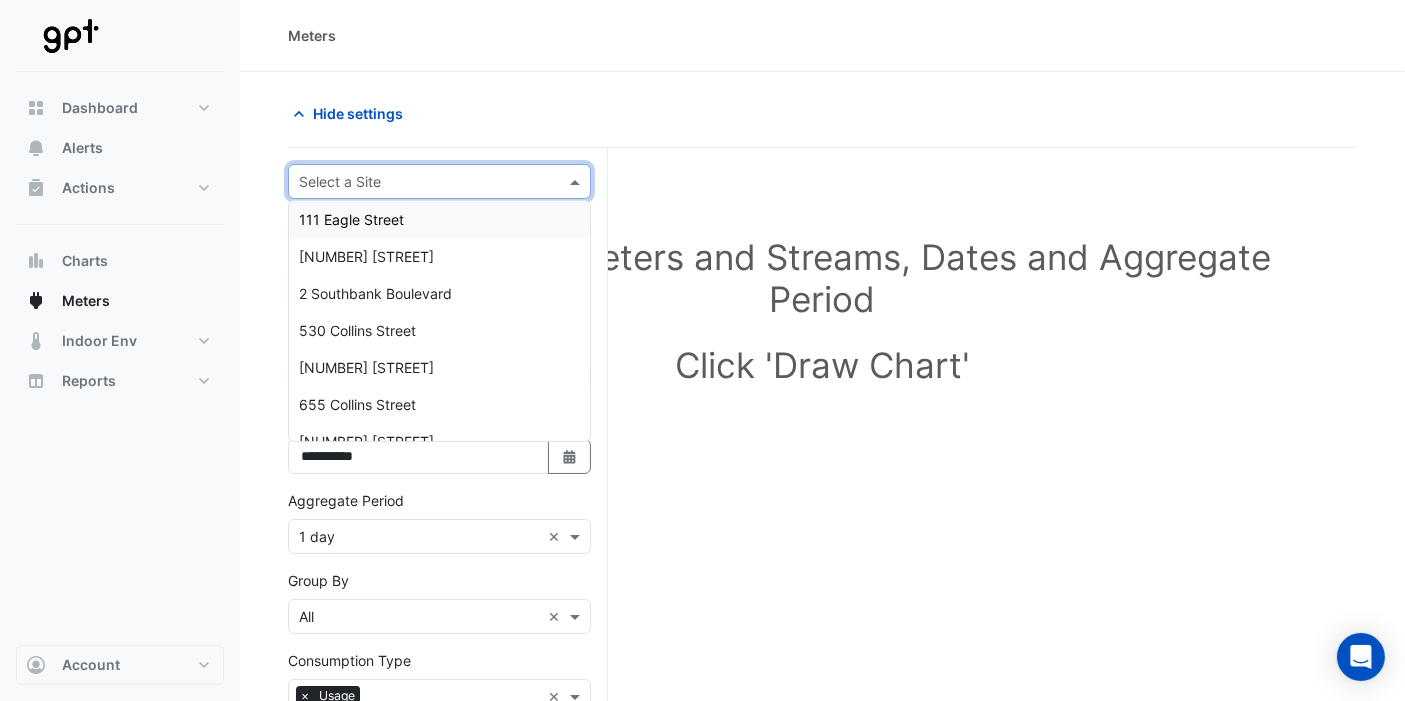 click at bounding box center (419, 182) 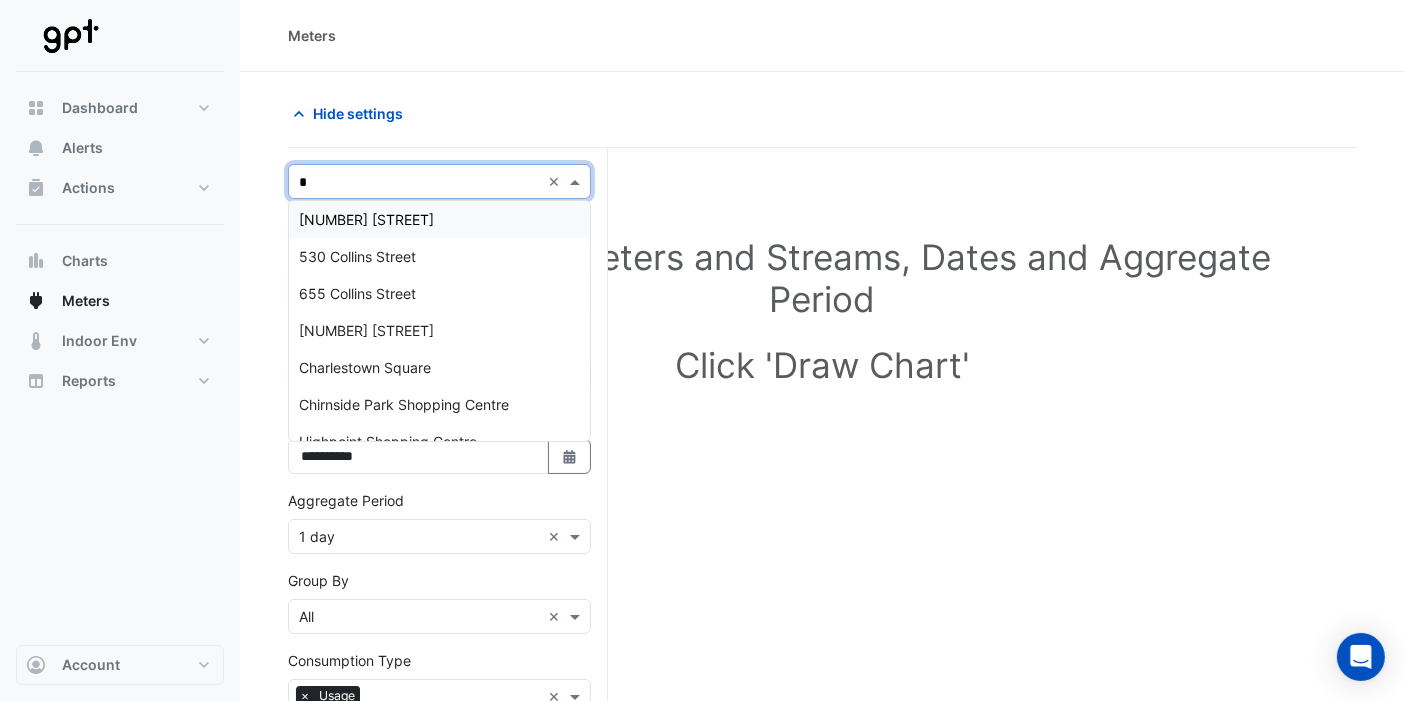 type on "**" 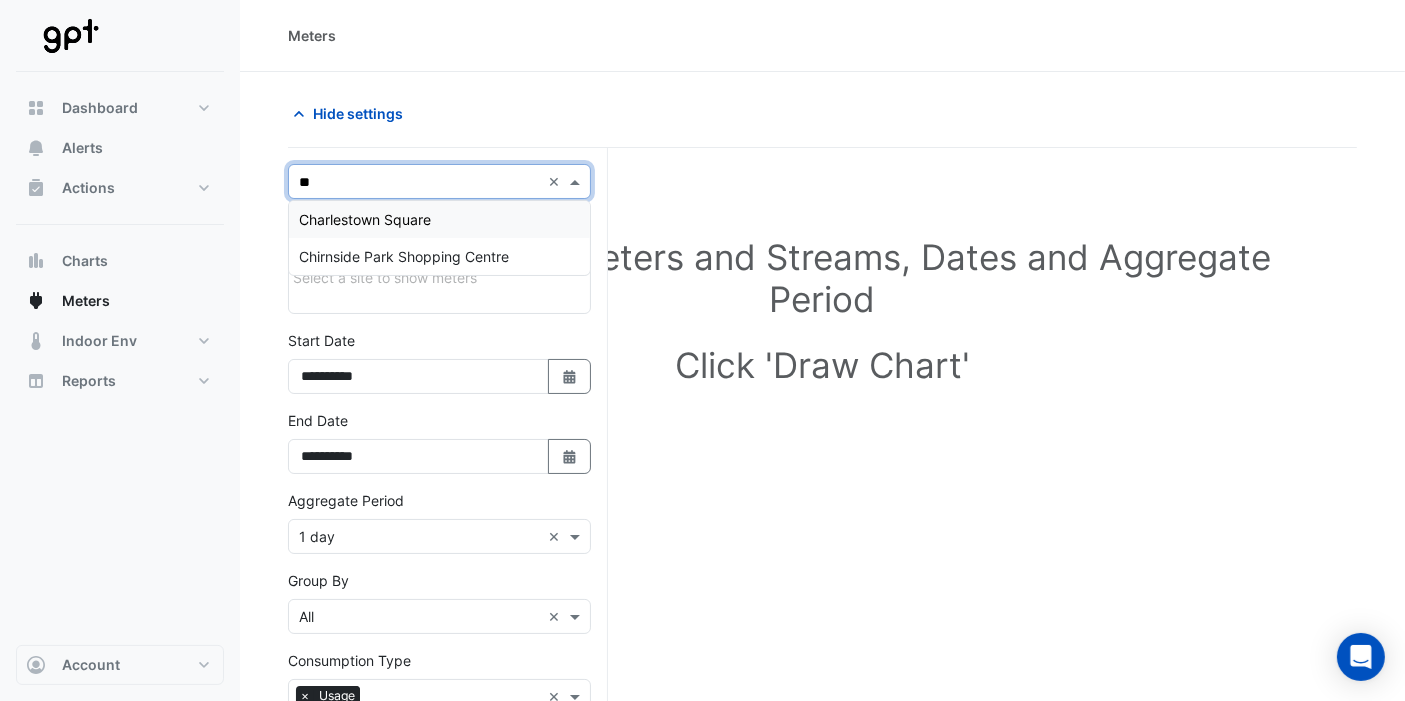 click on "Charlestown Square" at bounding box center (439, 219) 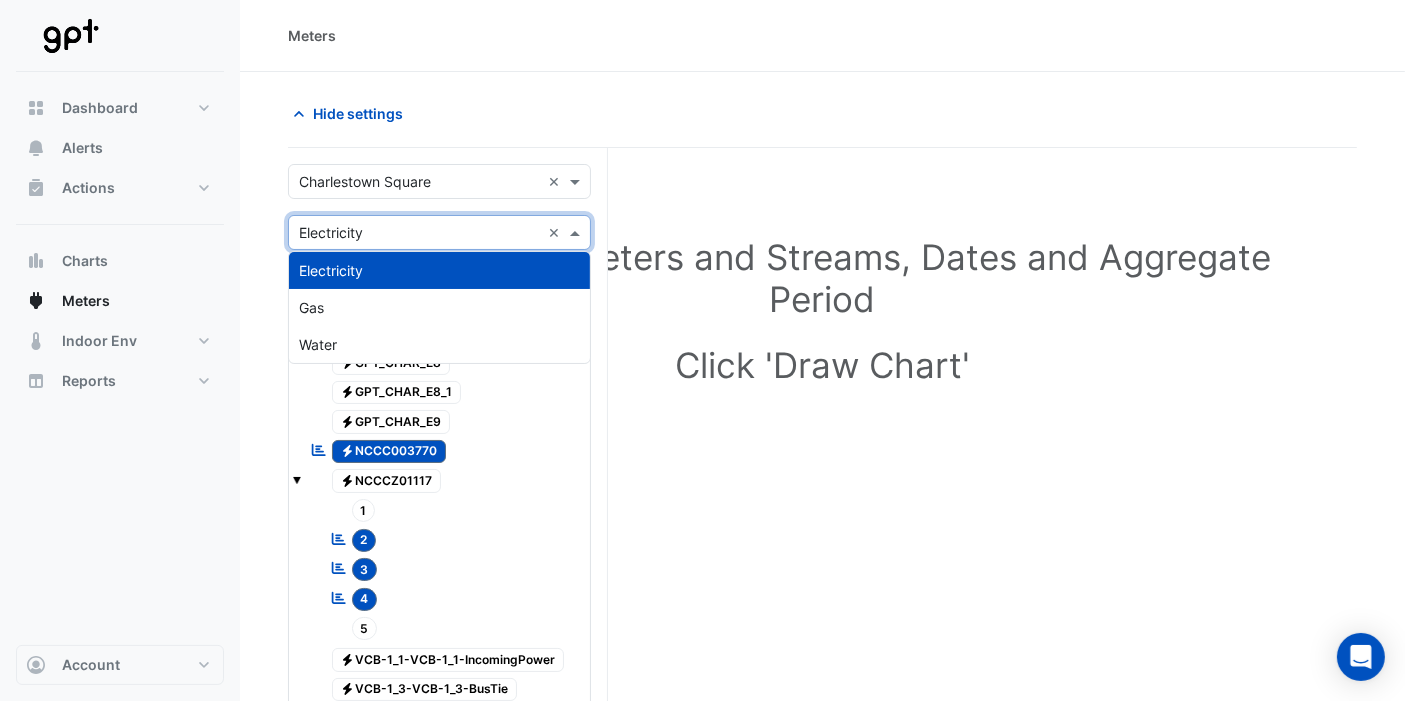 click on "Utility Type × Electricity ×" at bounding box center [439, 232] 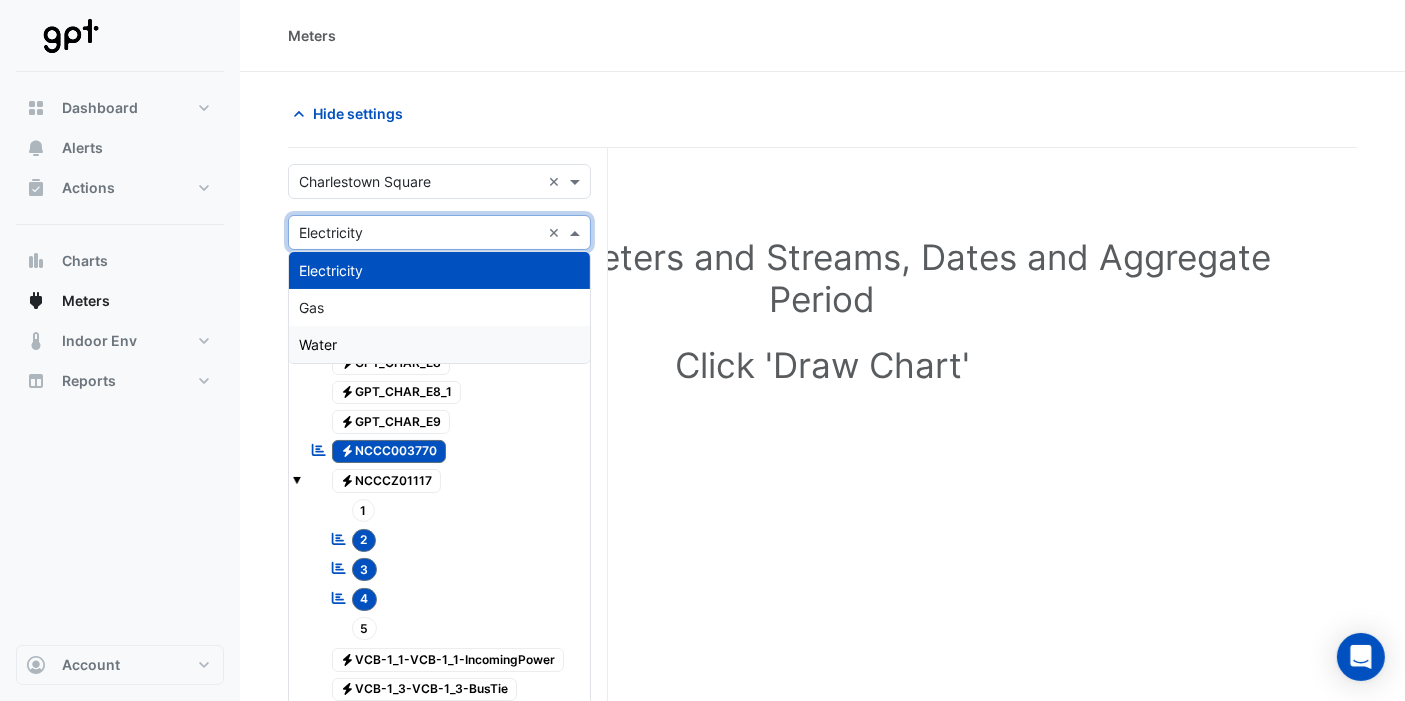 click on "Water" at bounding box center (439, 344) 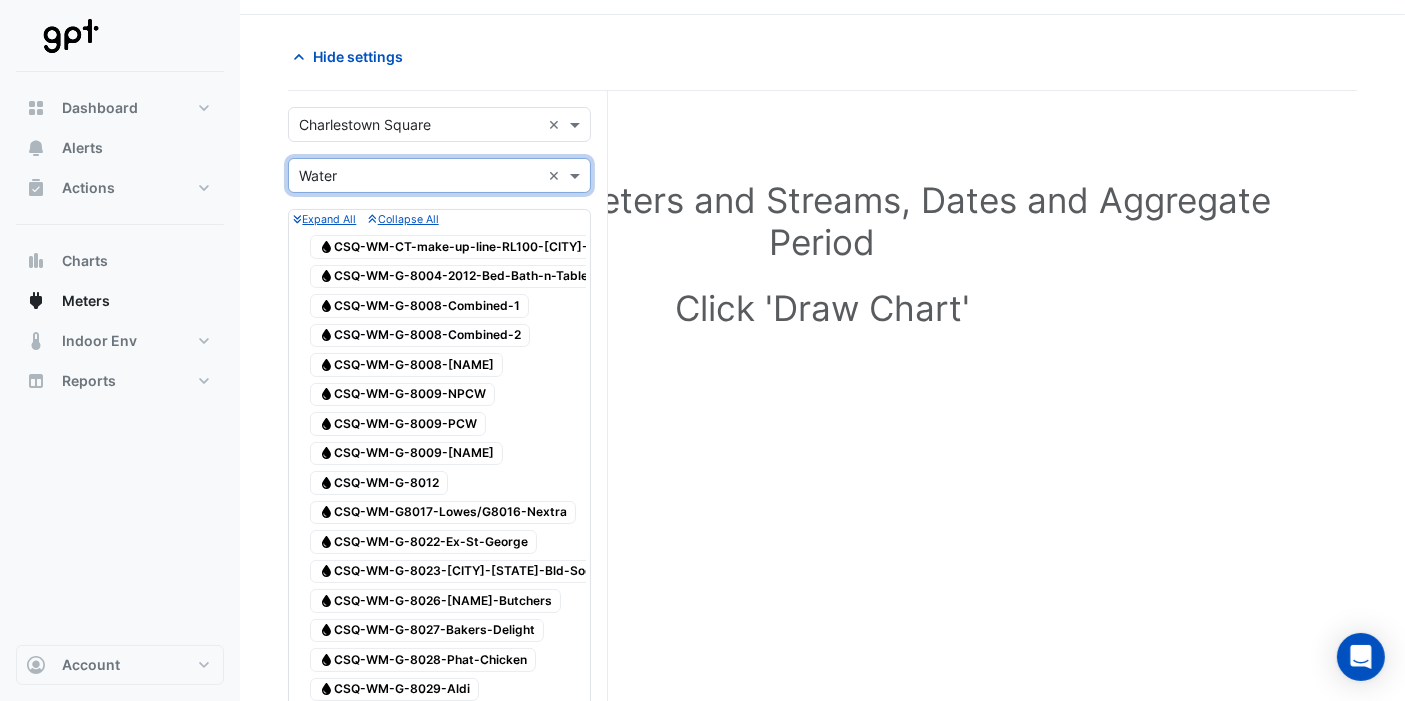 scroll, scrollTop: 59, scrollLeft: 0, axis: vertical 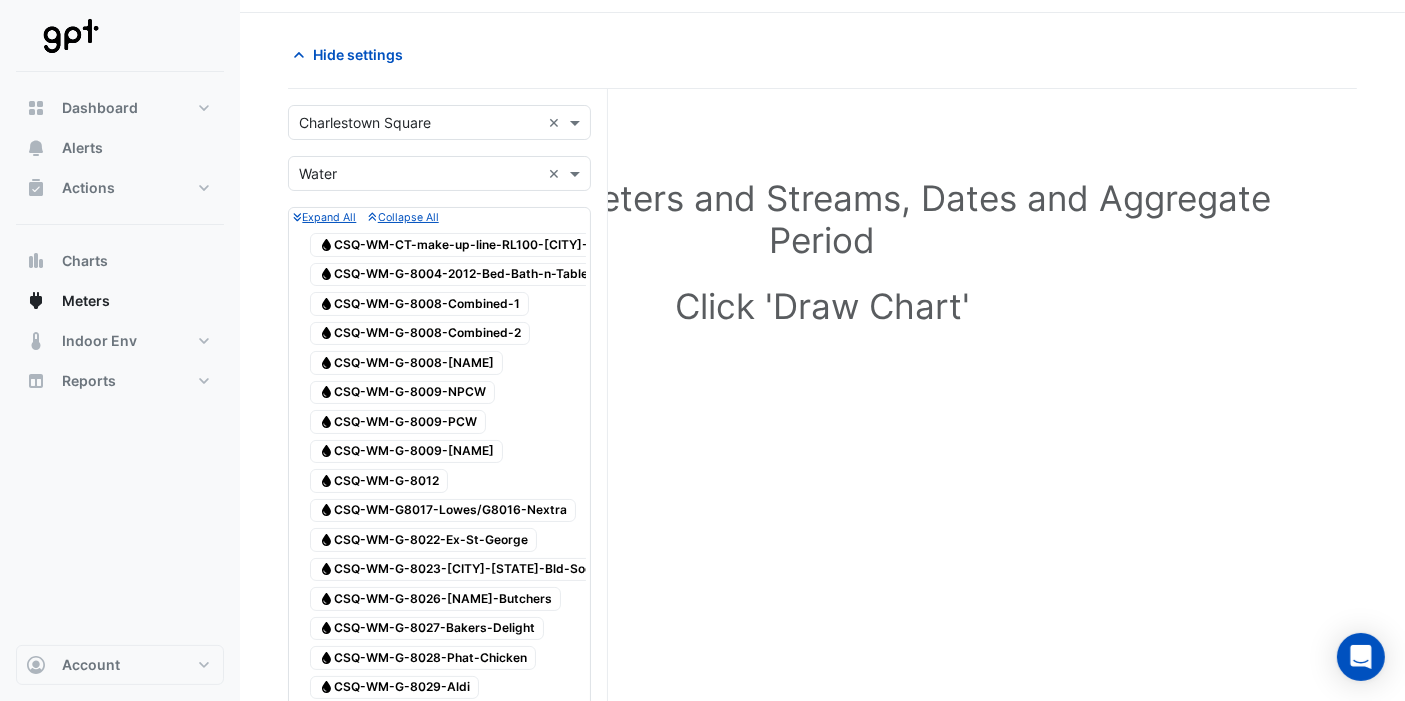 click on "Water
CSQ-WM-CT-make-up-line-RL100-[CITY]-Plantroom" 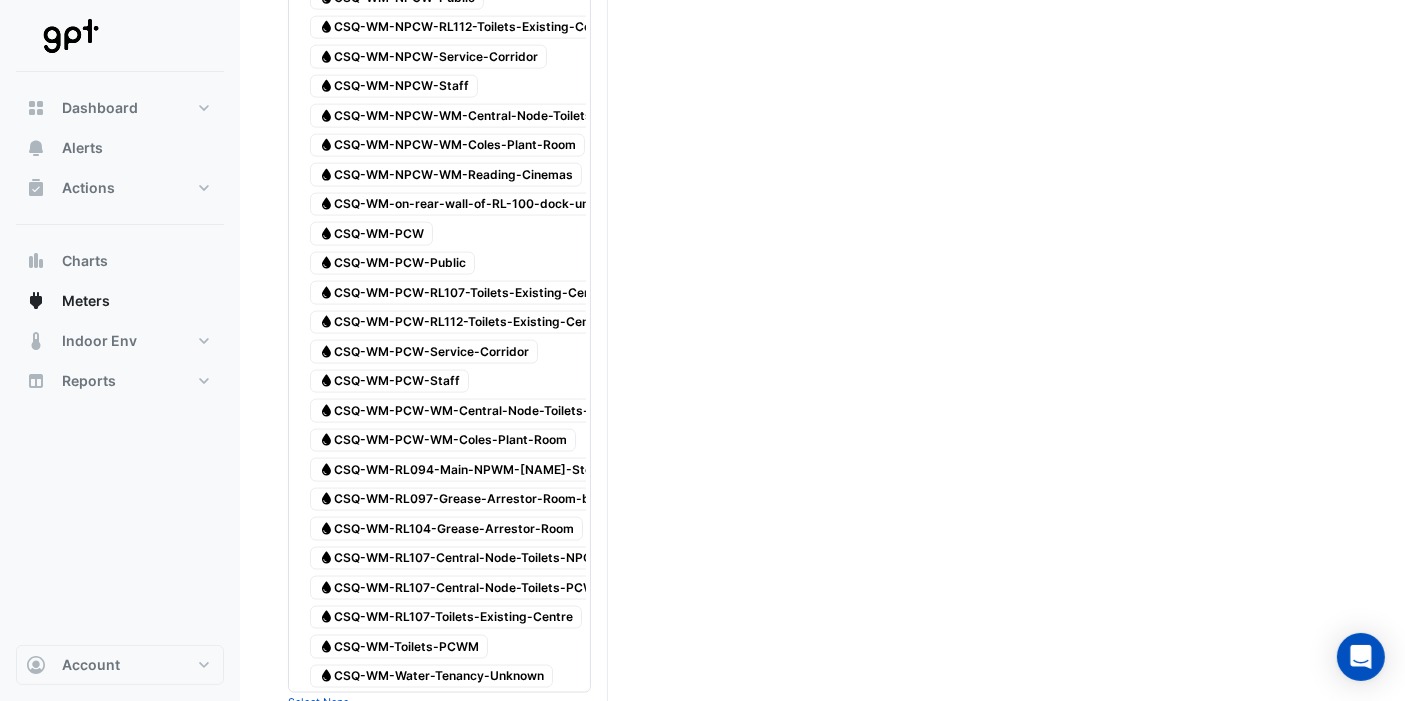 scroll, scrollTop: 3214, scrollLeft: 0, axis: vertical 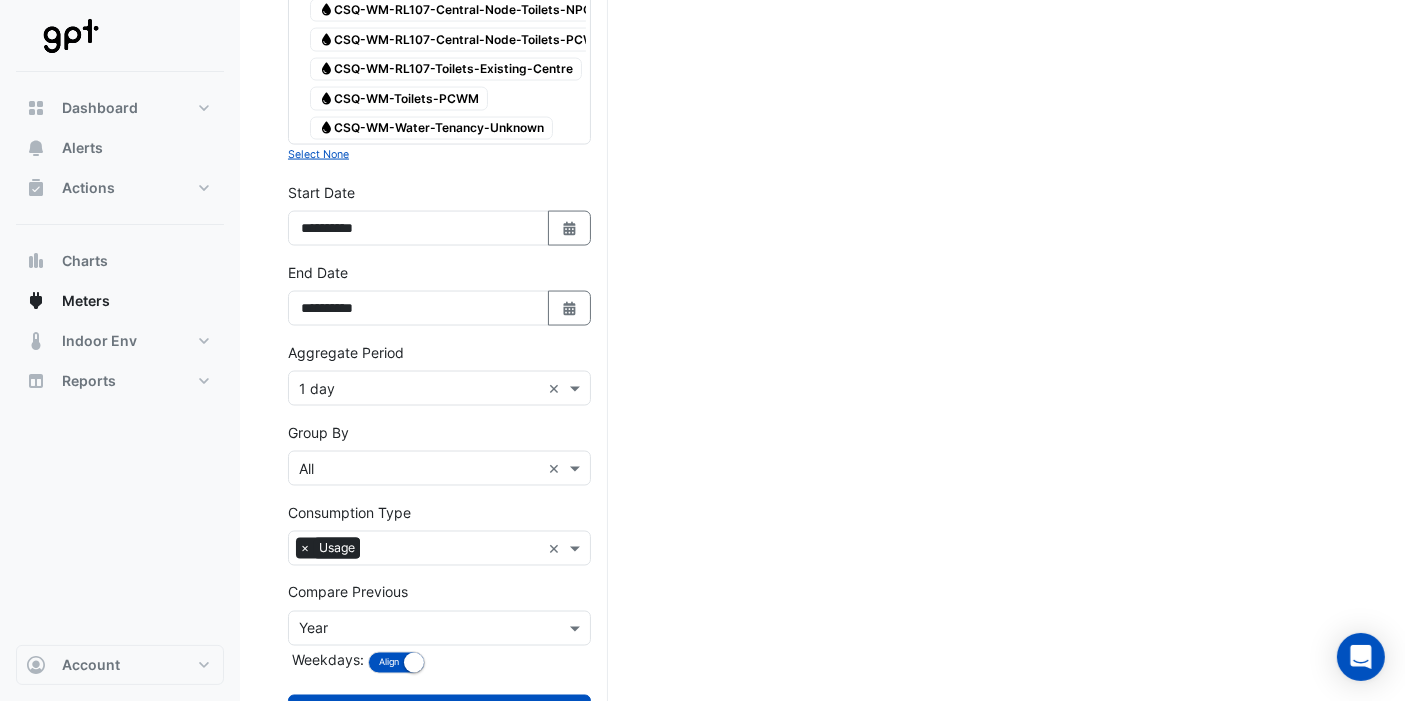 click at bounding box center (419, 389) 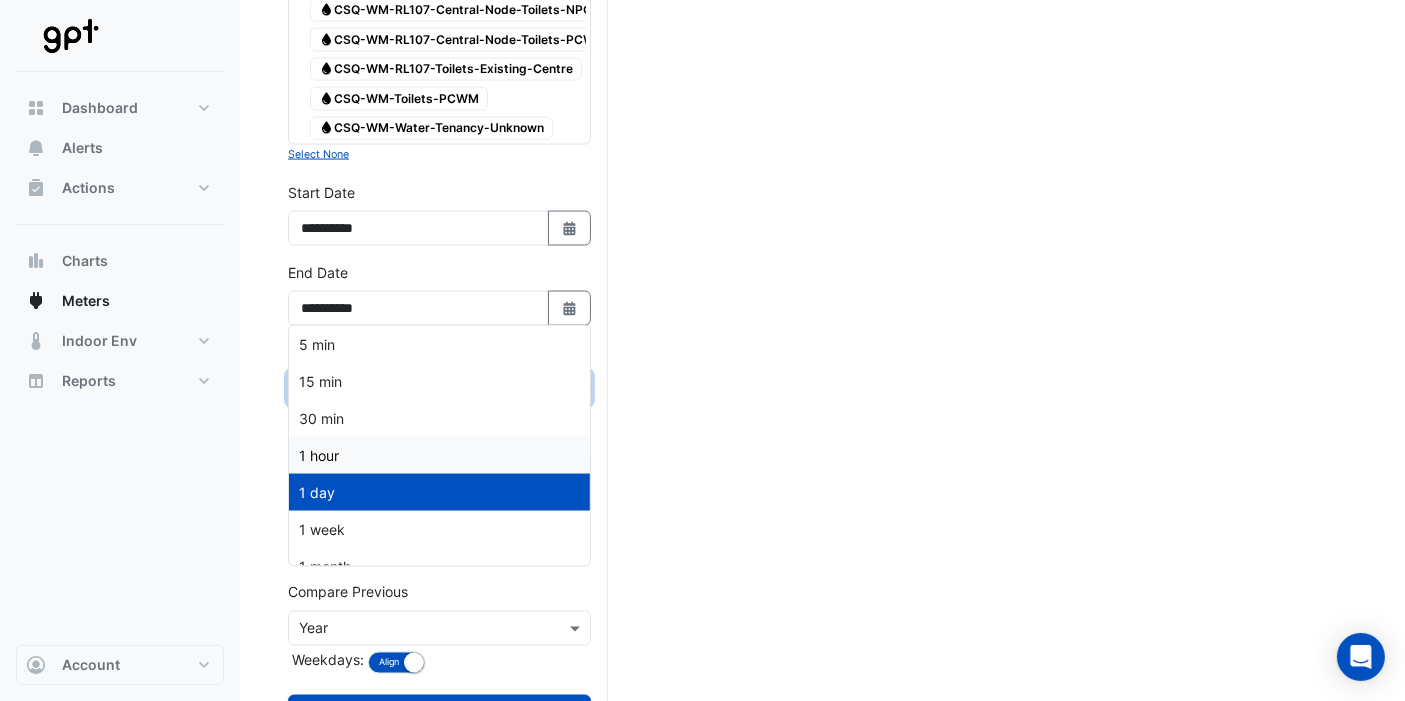 click on "1 hour" at bounding box center (439, 455) 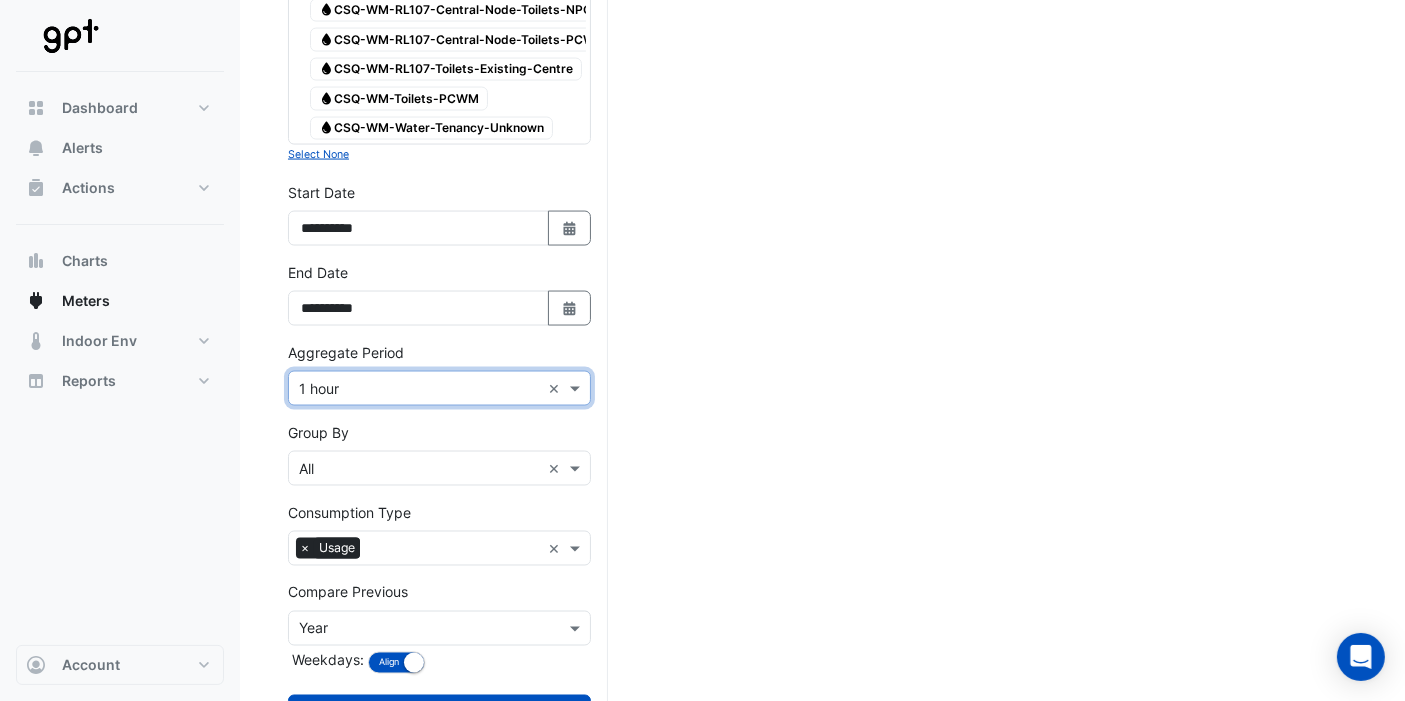 click at bounding box center [419, 629] 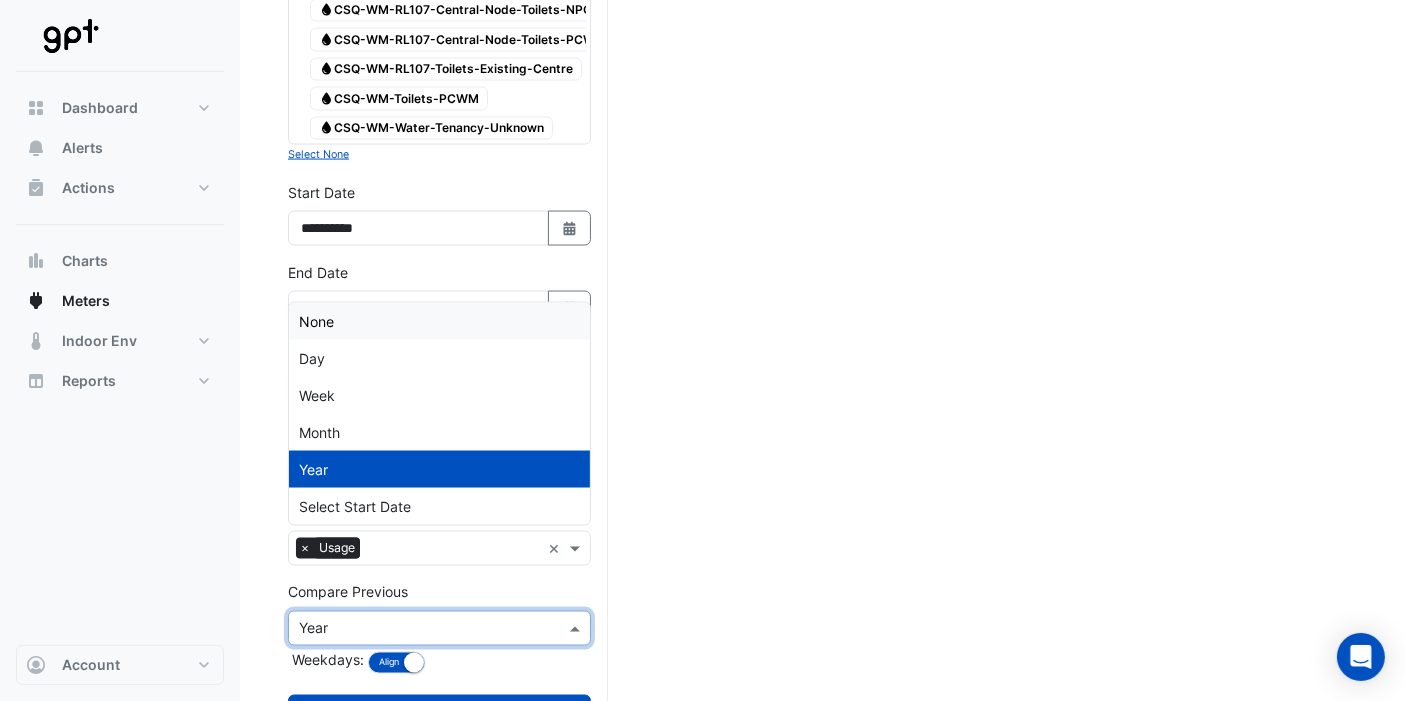 click on "None" at bounding box center (439, 321) 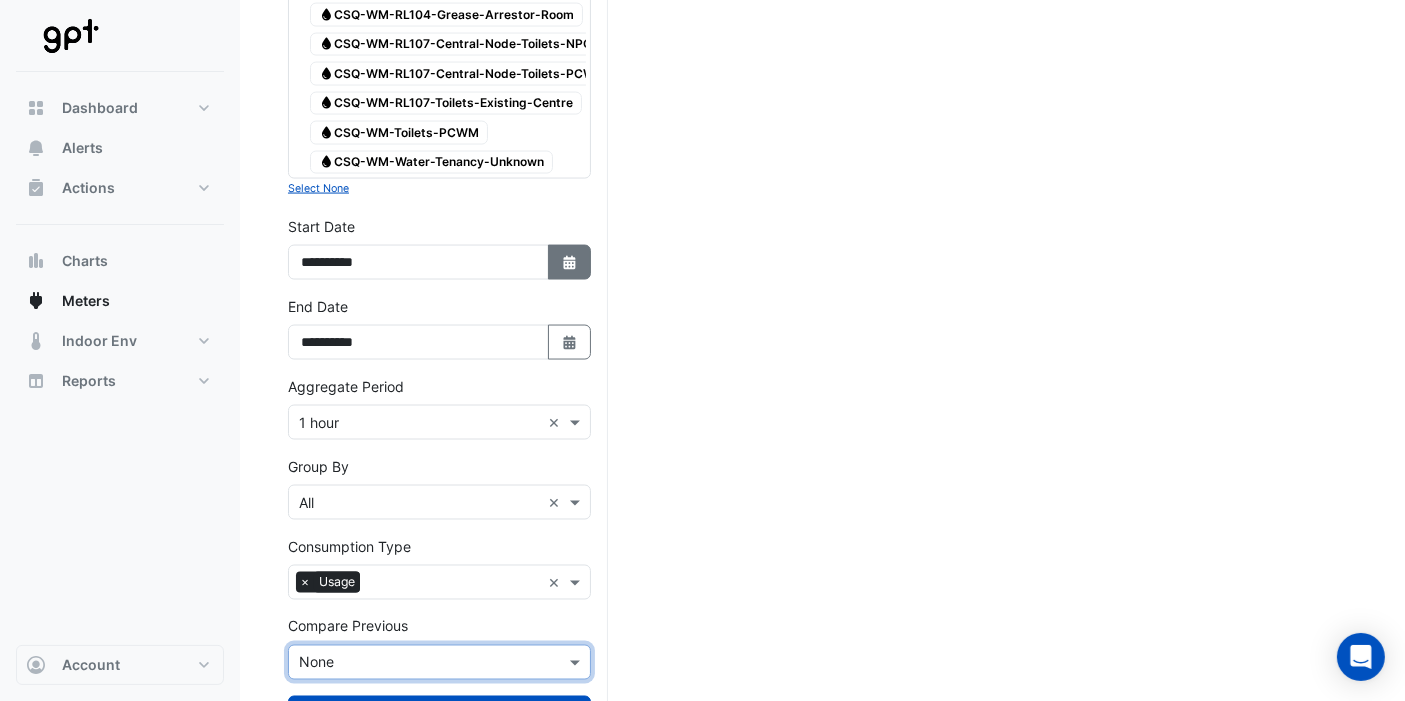 click on "Select Date" at bounding box center (570, 262) 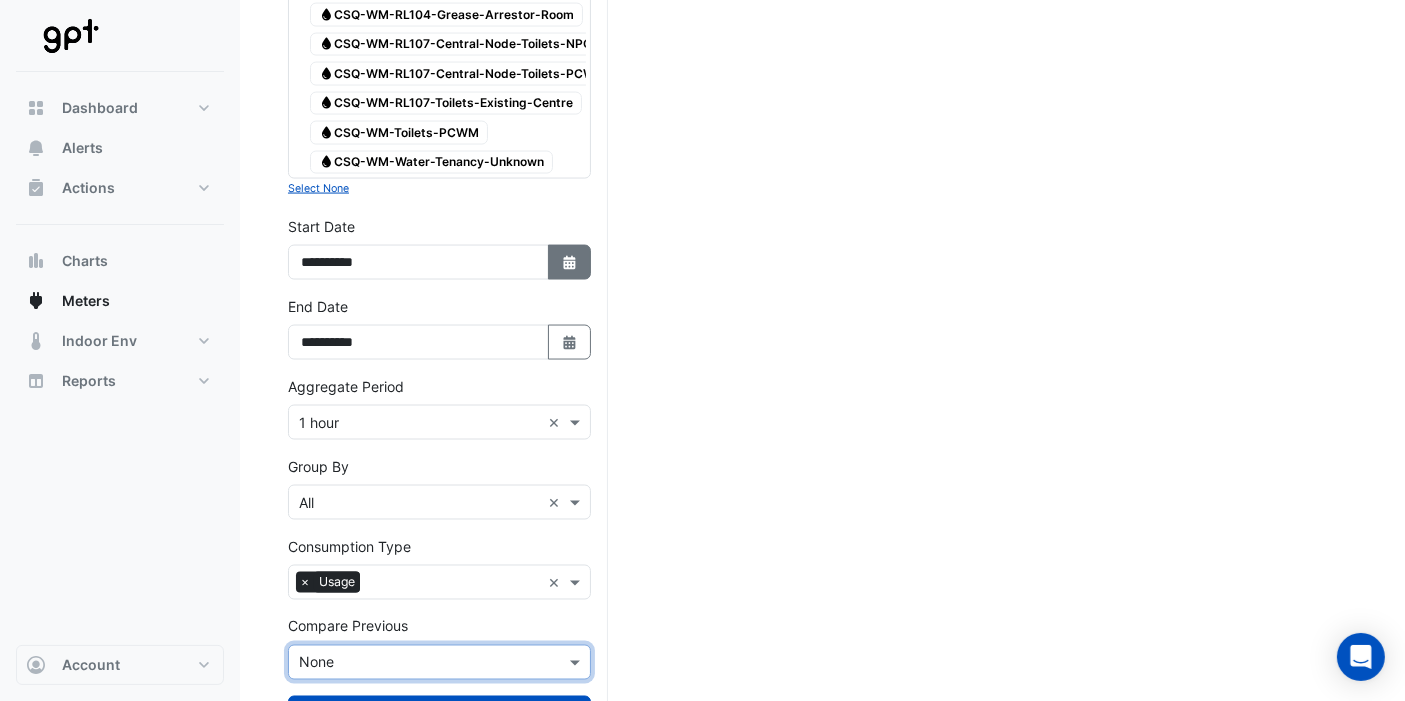select on "*" 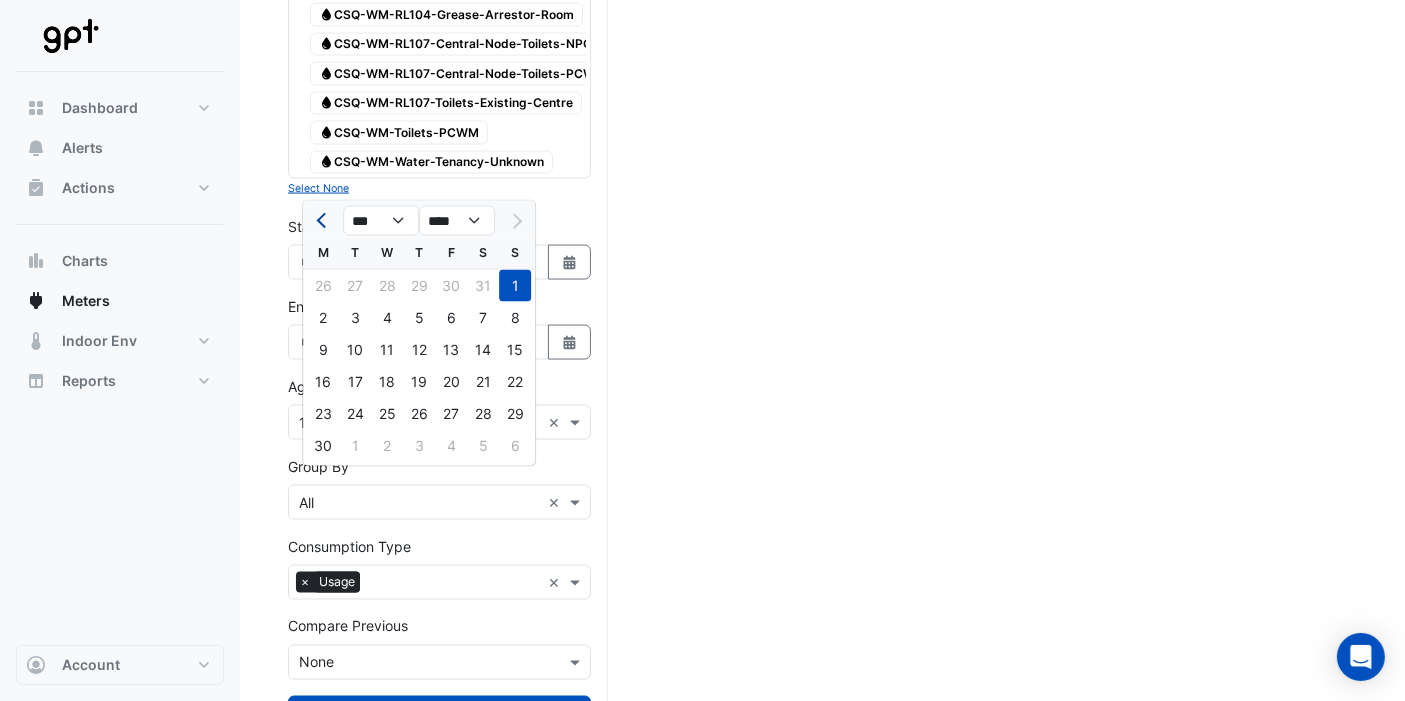 click 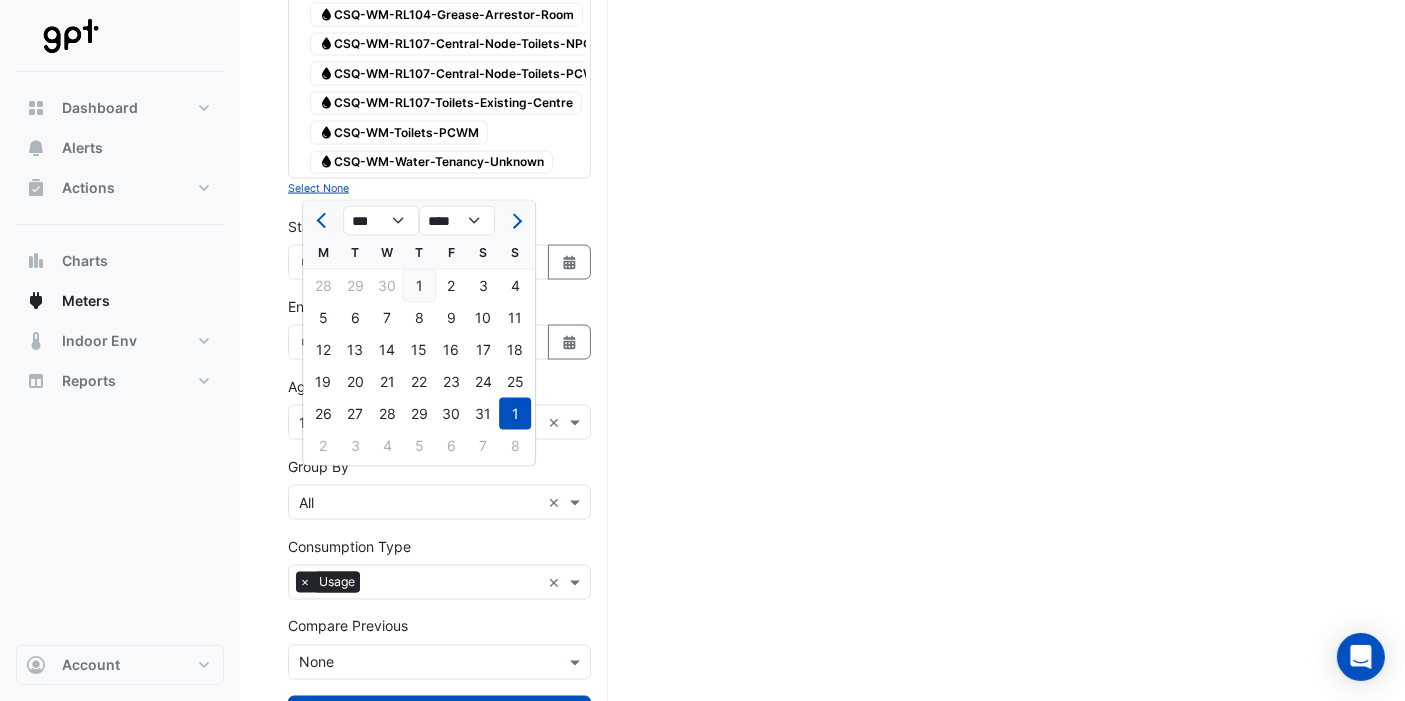 click on "1" 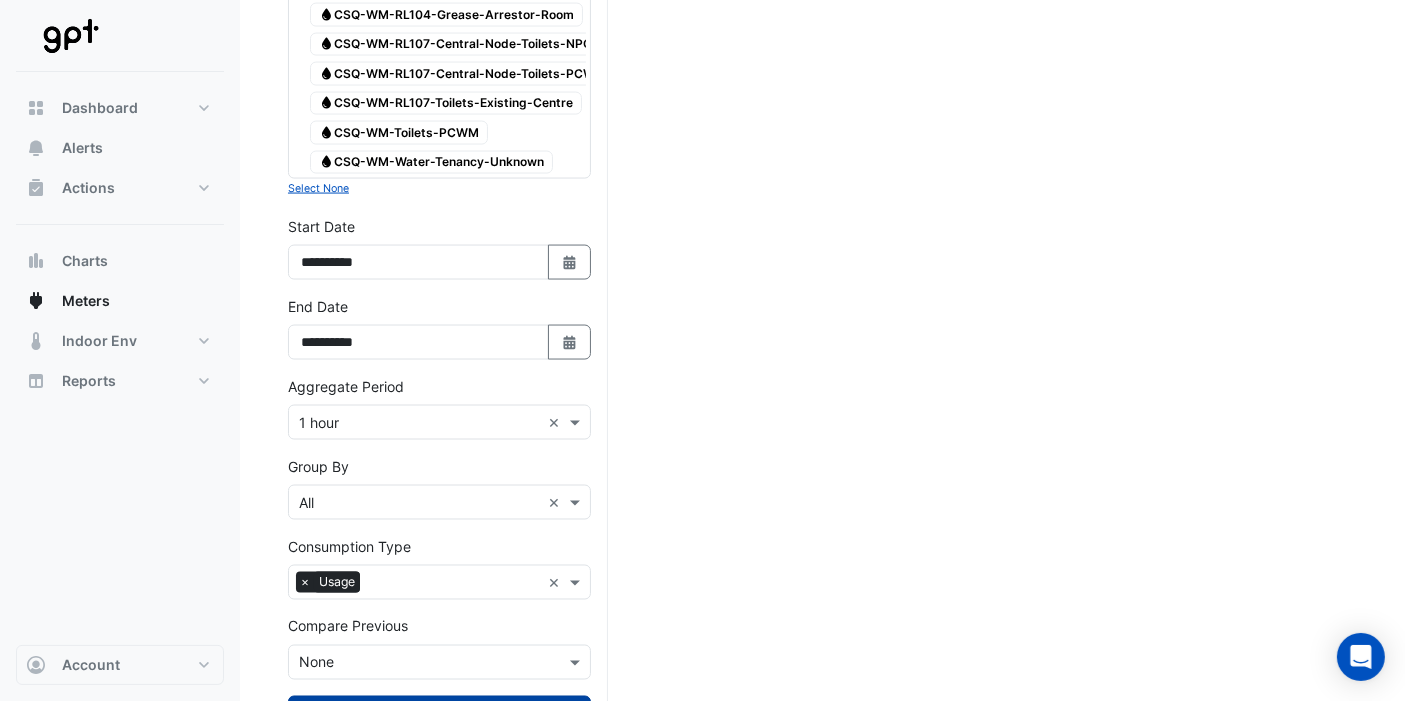 click on "Draw Chart" at bounding box center [439, 713] 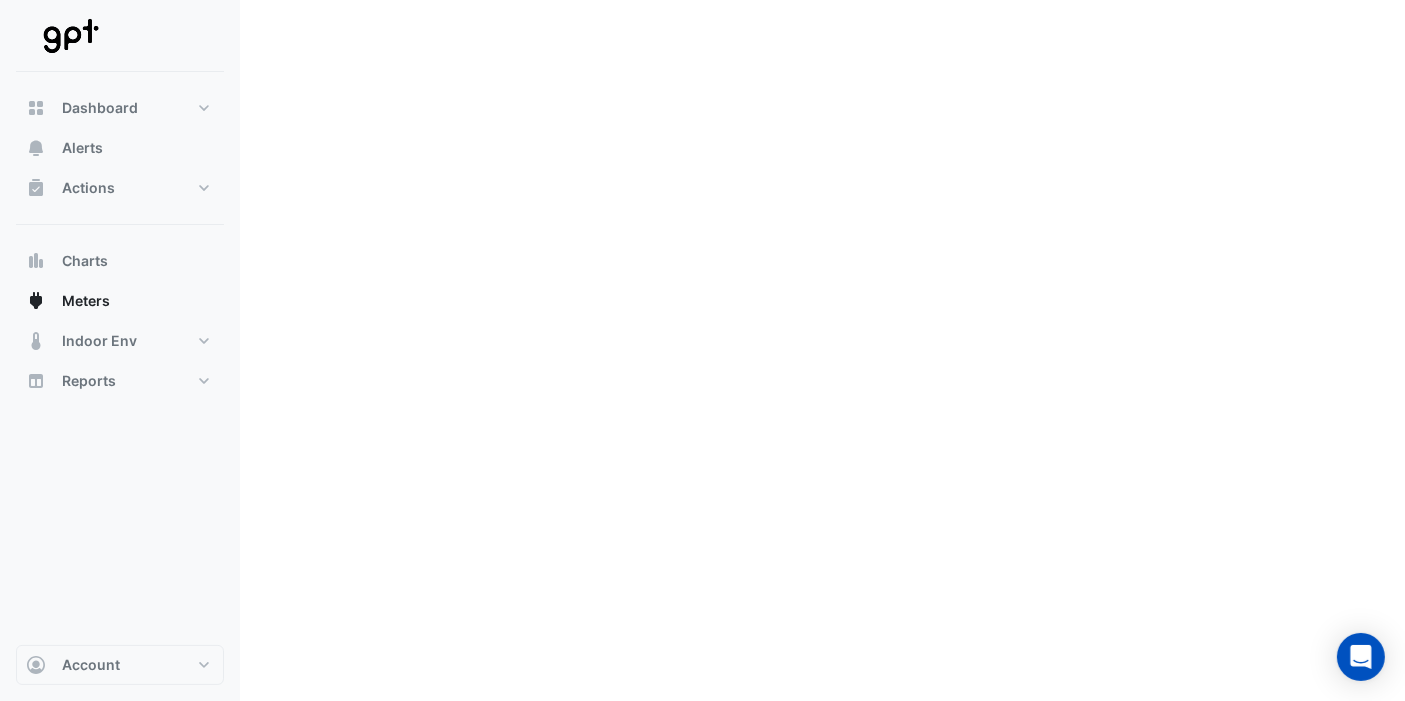 scroll, scrollTop: 0, scrollLeft: 0, axis: both 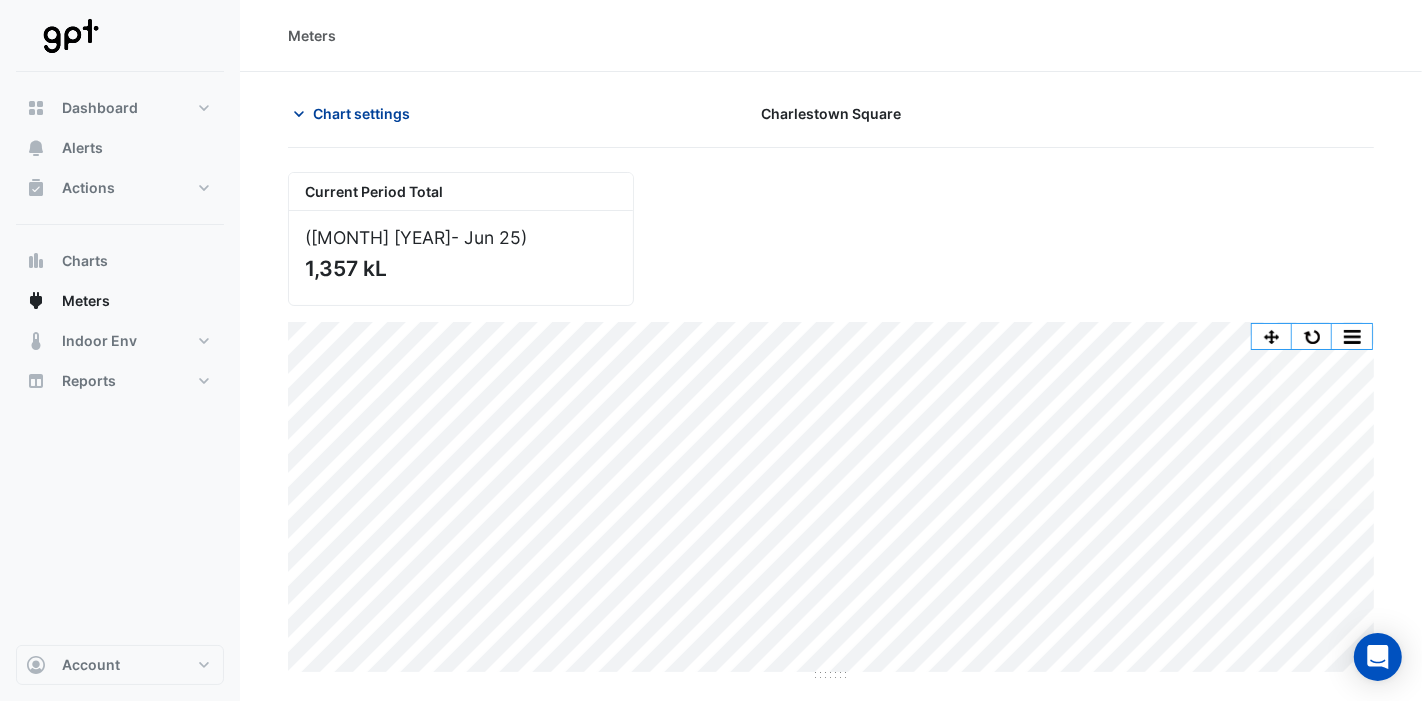 click on "Chart settings" 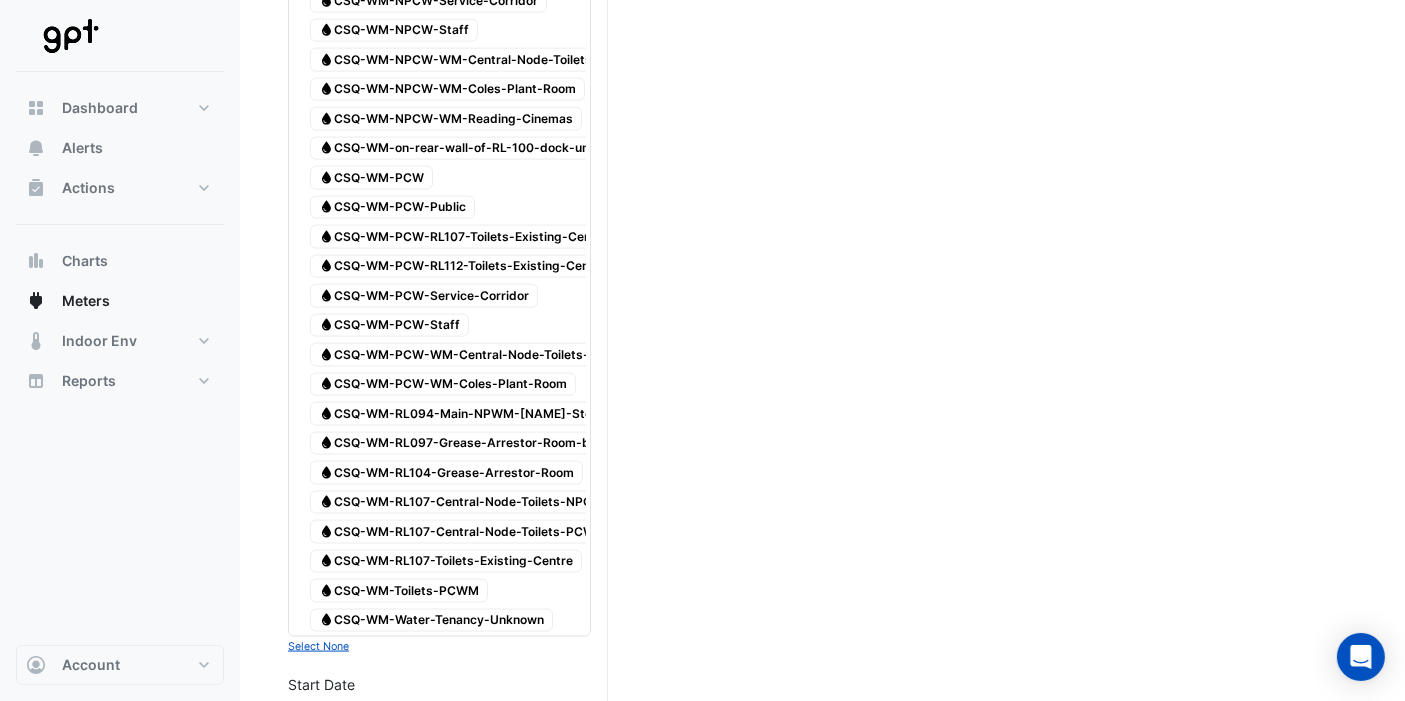 scroll, scrollTop: 3180, scrollLeft: 0, axis: vertical 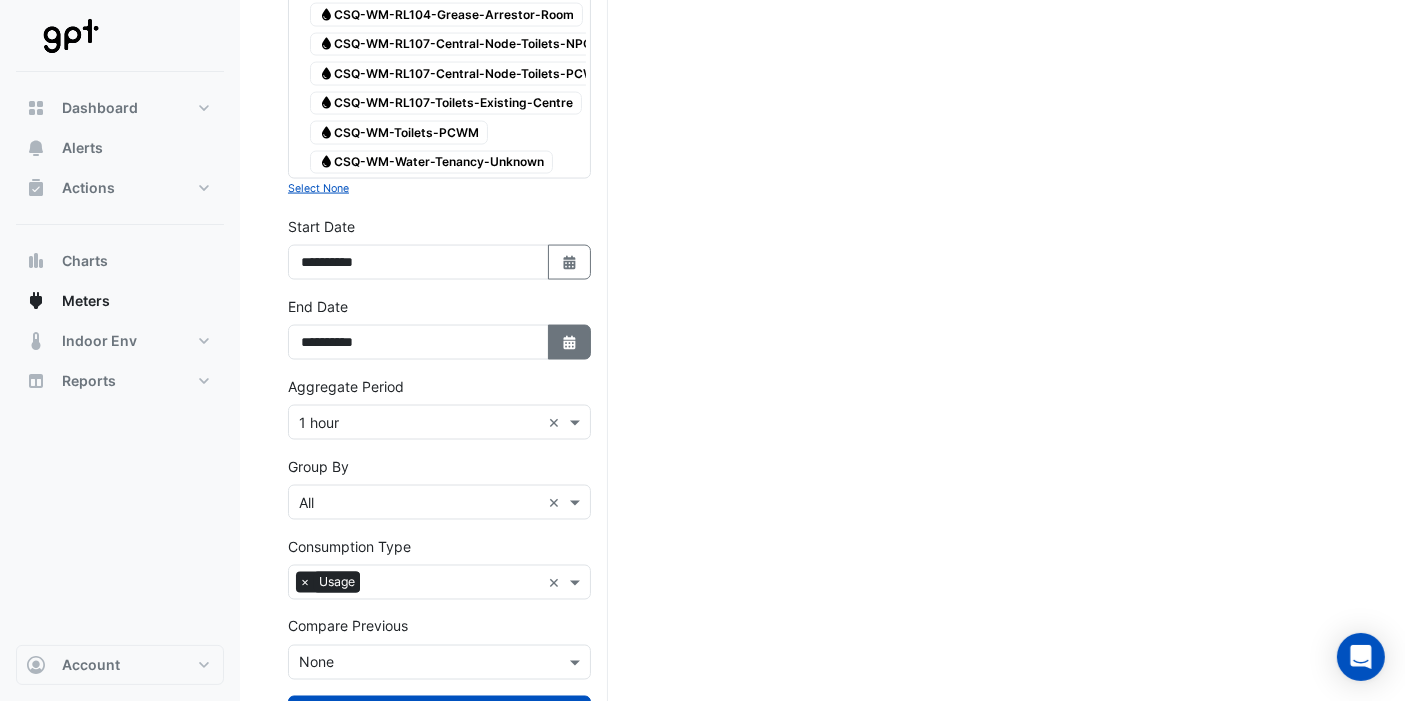 click on "Select Date" 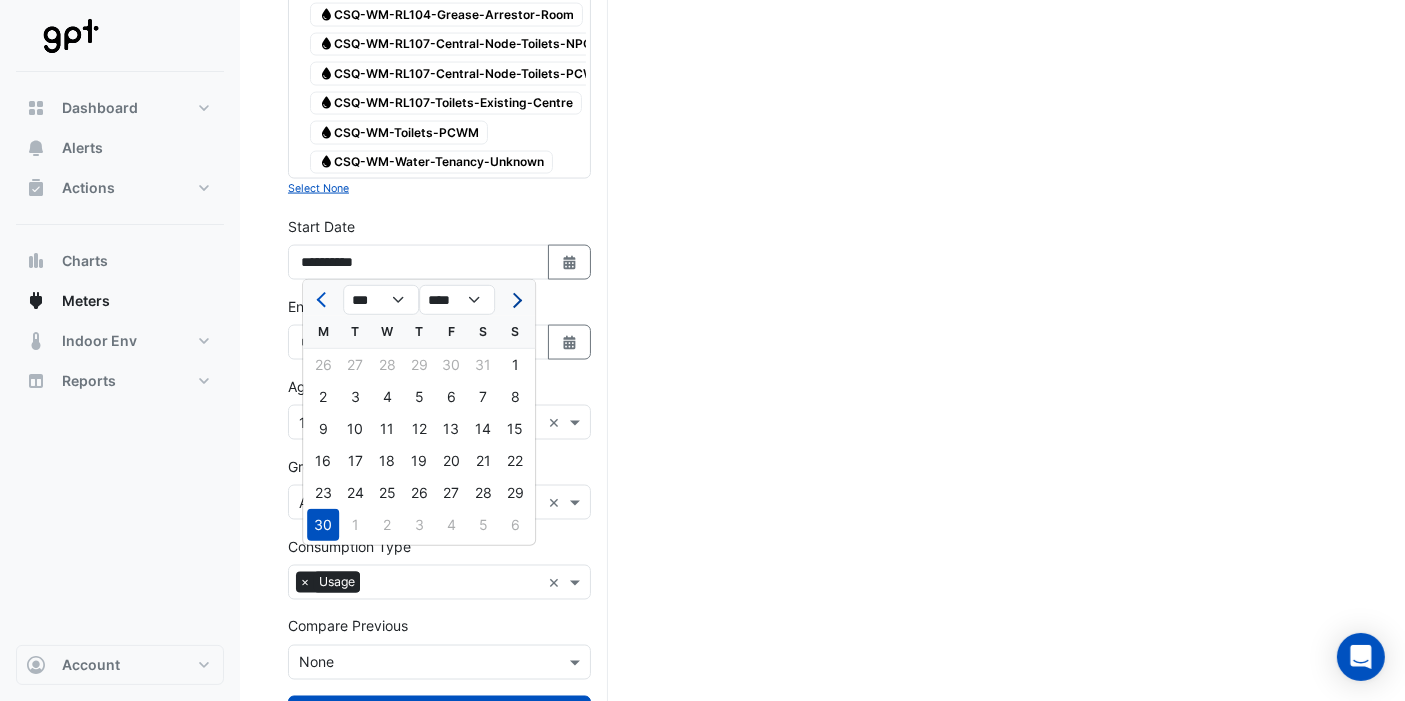 click 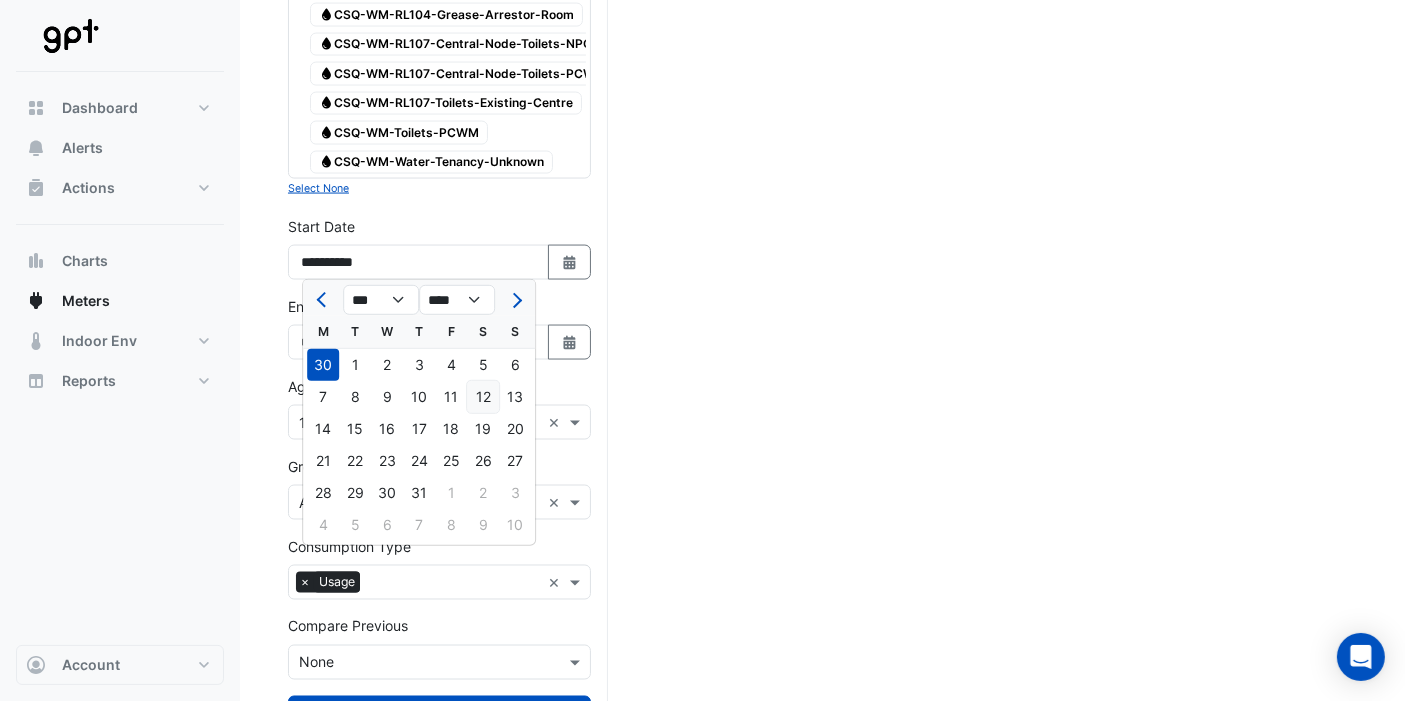 click on "12" 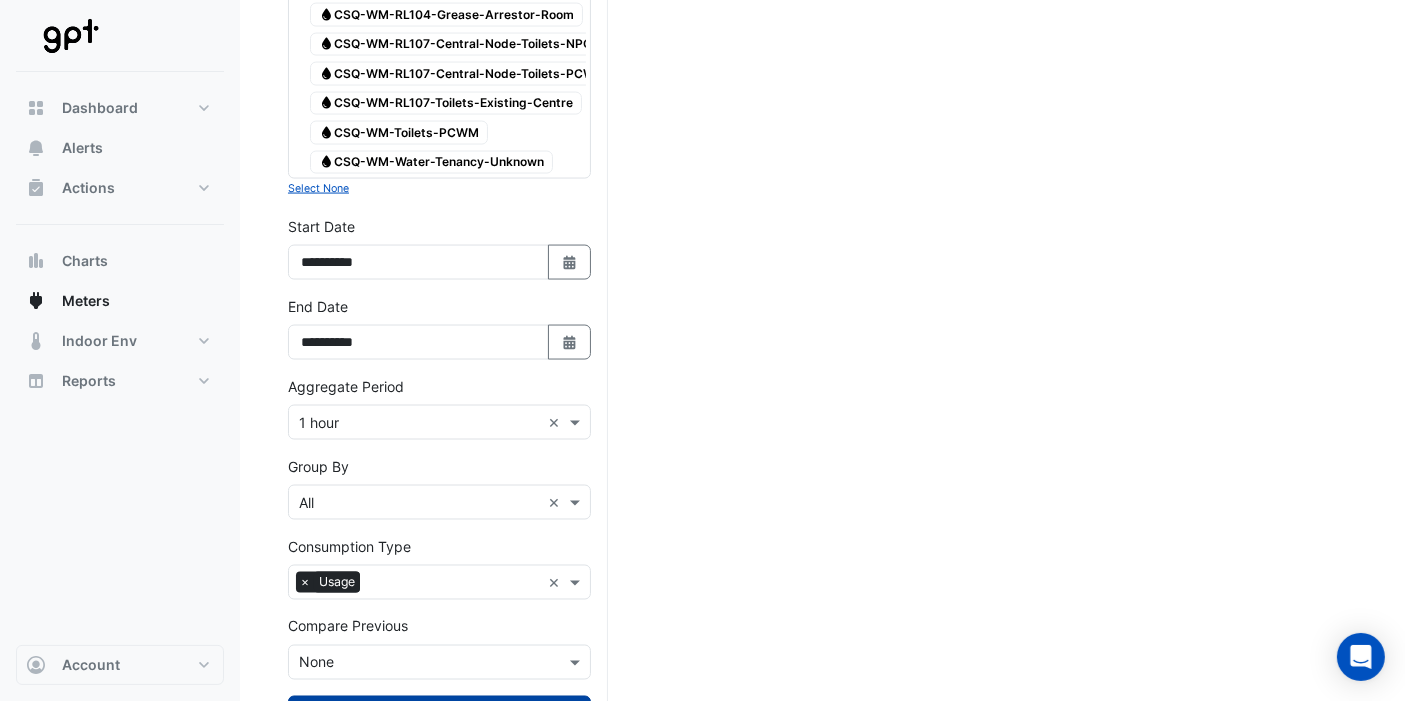 click on "Draw Chart" at bounding box center (439, 713) 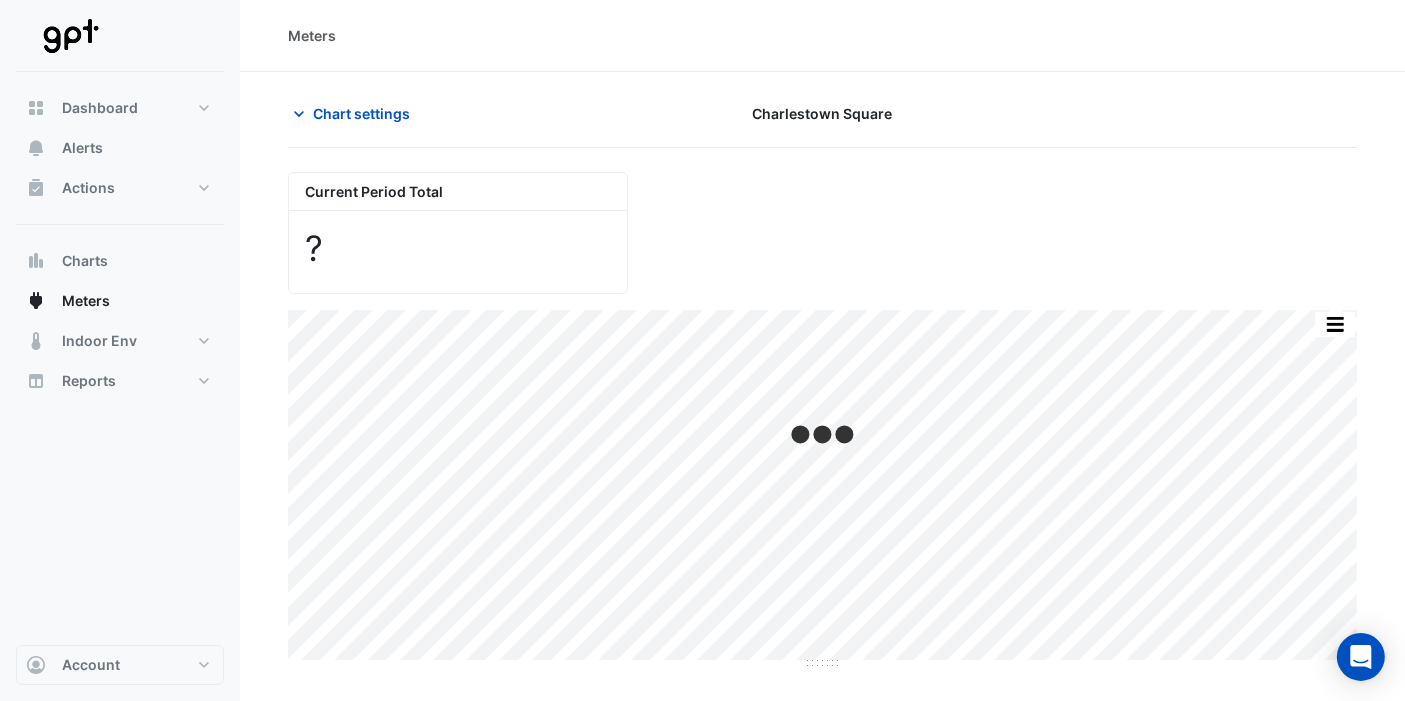 scroll, scrollTop: 0, scrollLeft: 0, axis: both 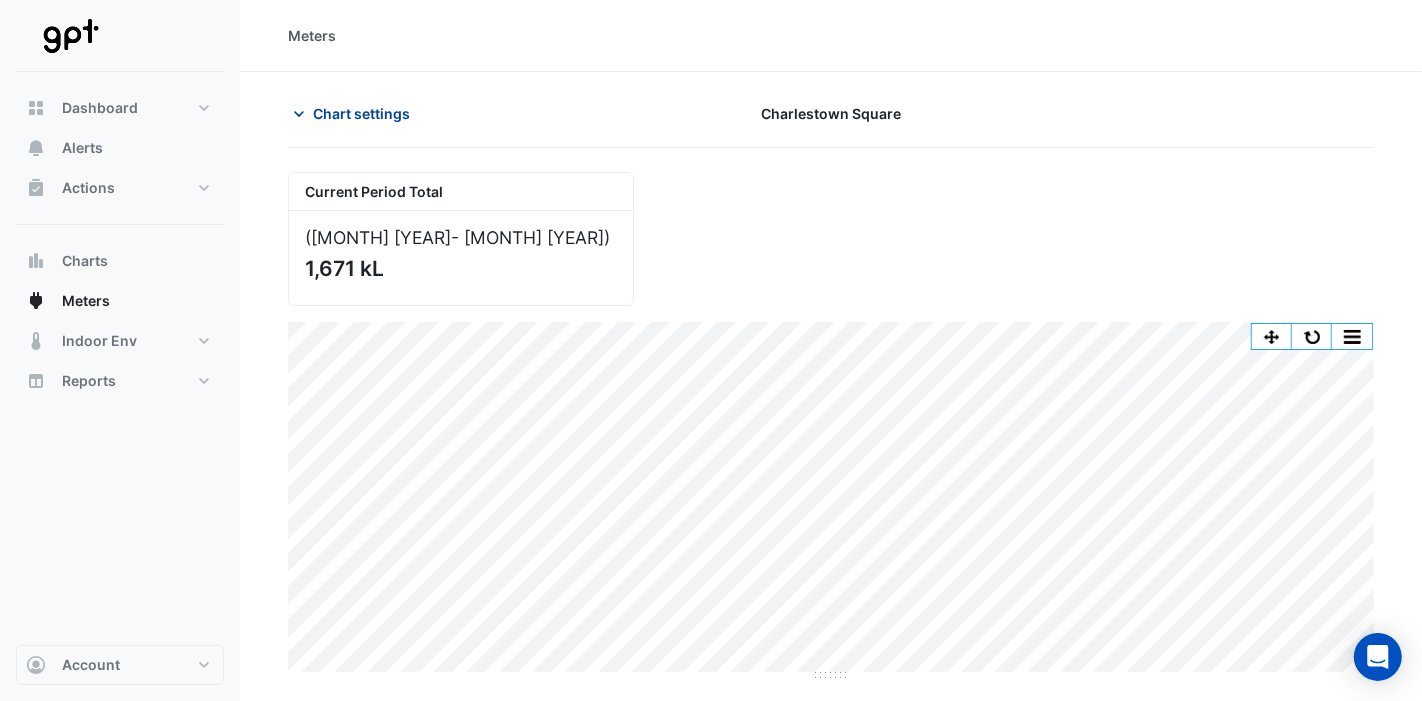 click on "Chart settings" 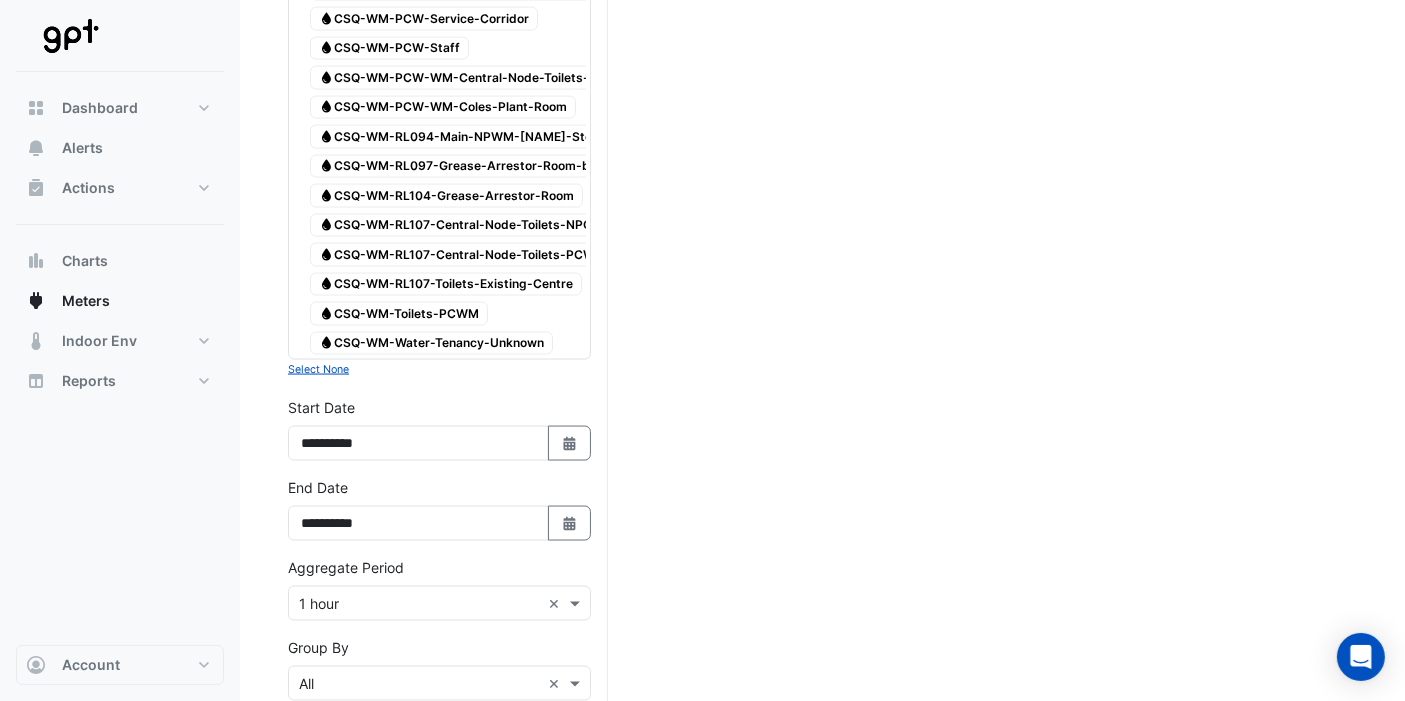 scroll, scrollTop: 3180, scrollLeft: 0, axis: vertical 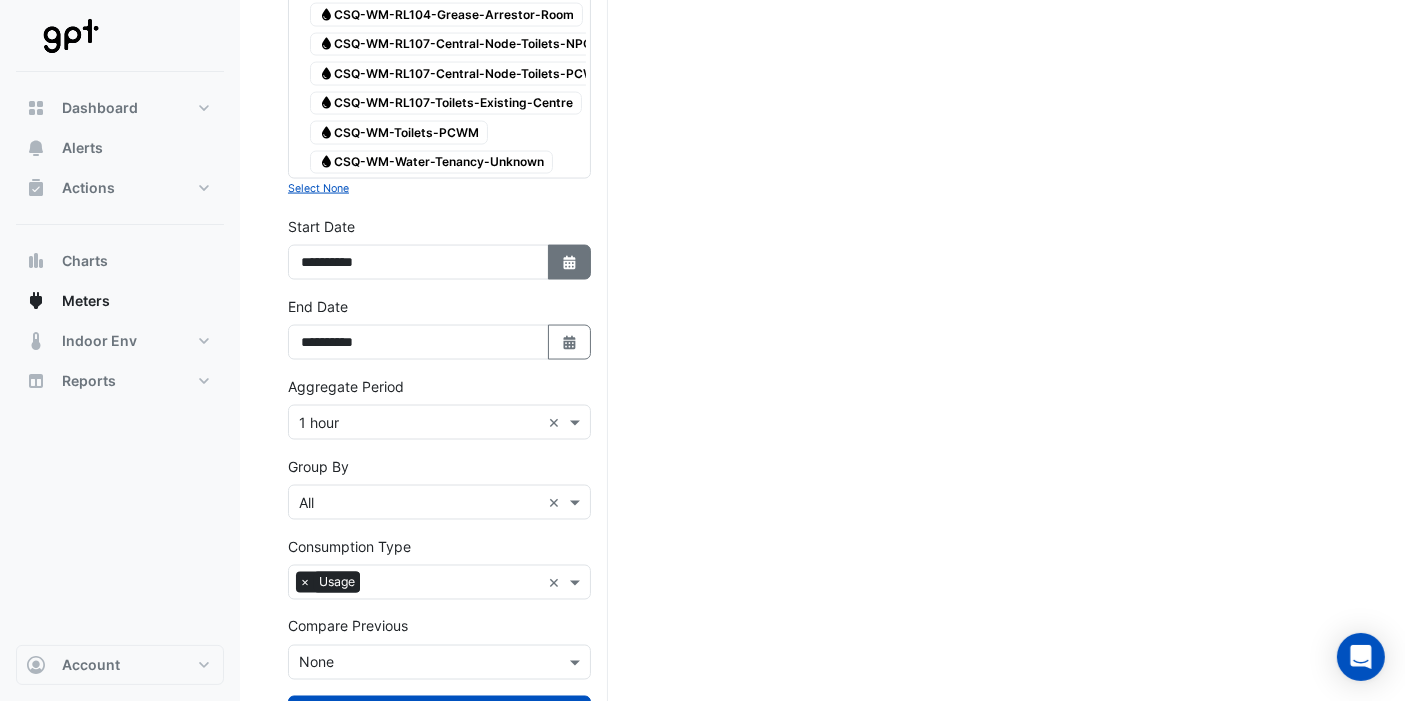 click on "Select Date" at bounding box center [570, 262] 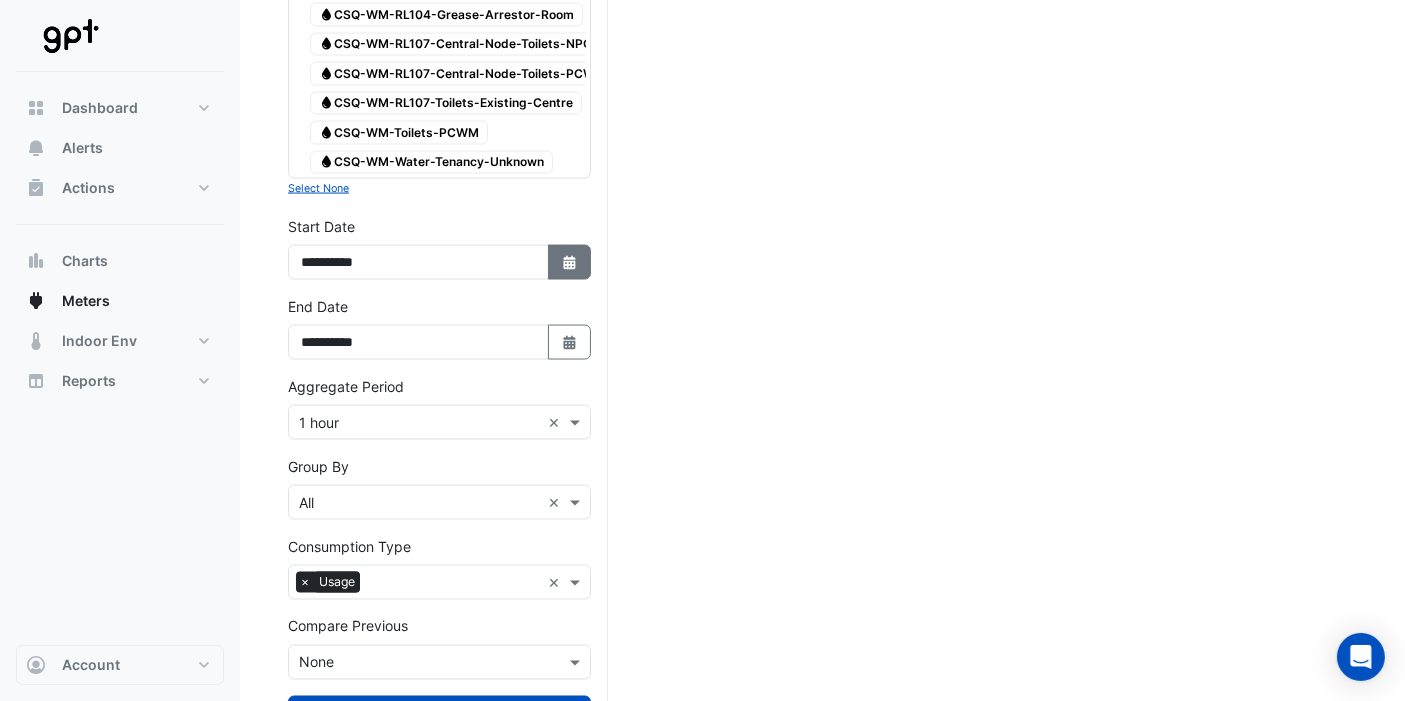 select on "*" 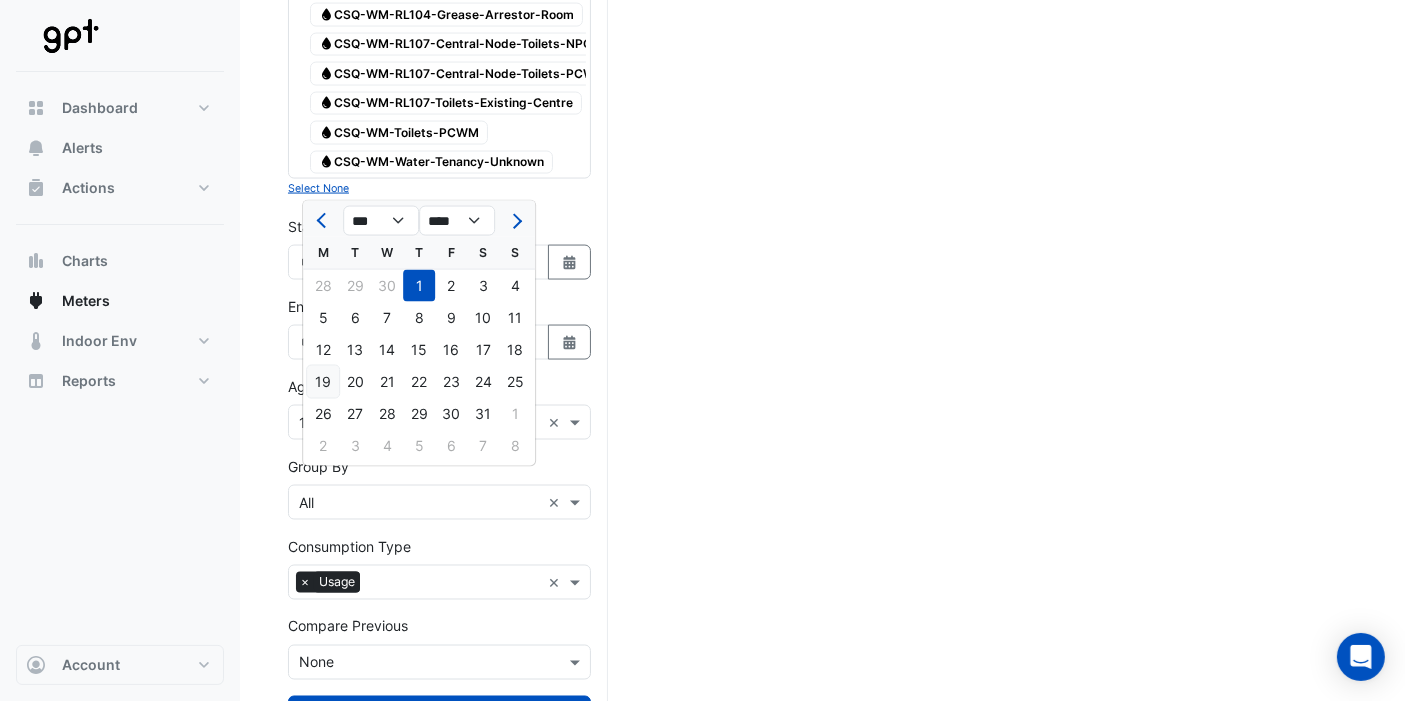 click on "19" 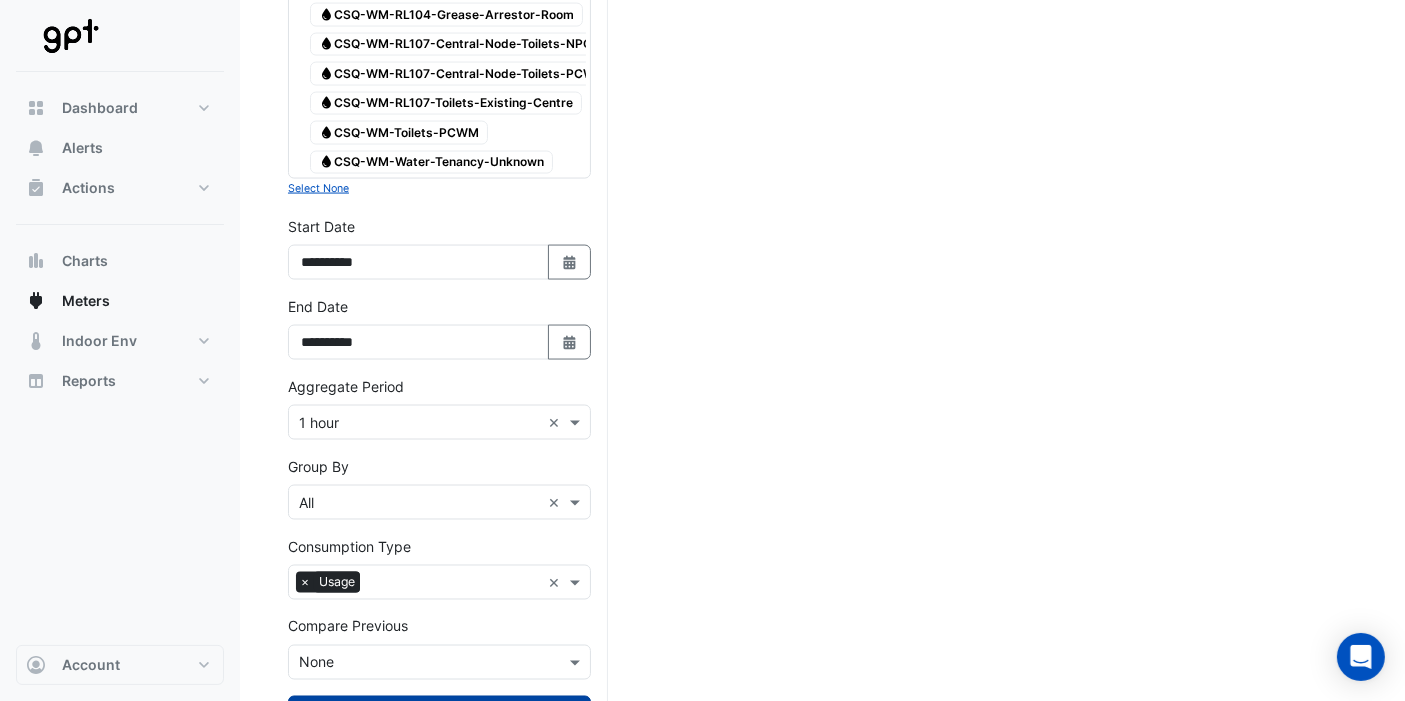 click 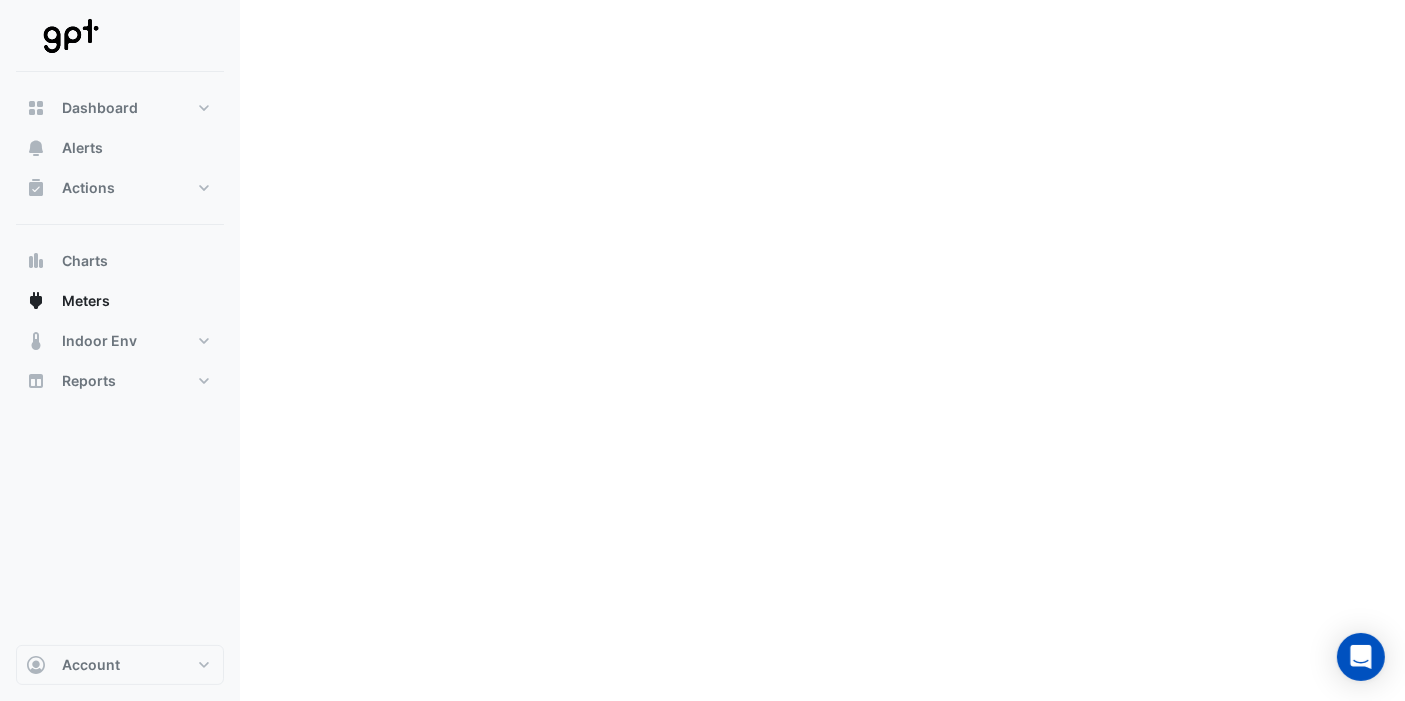 scroll, scrollTop: 0, scrollLeft: 0, axis: both 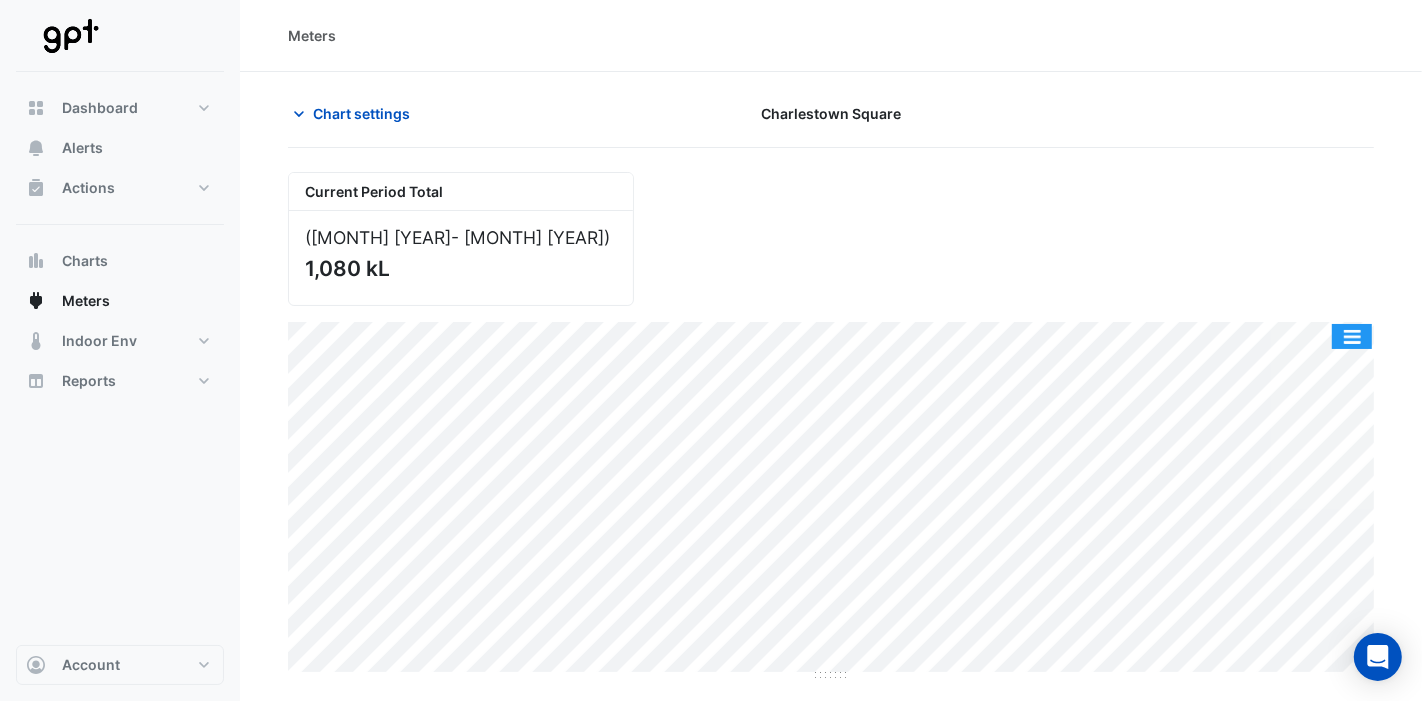click 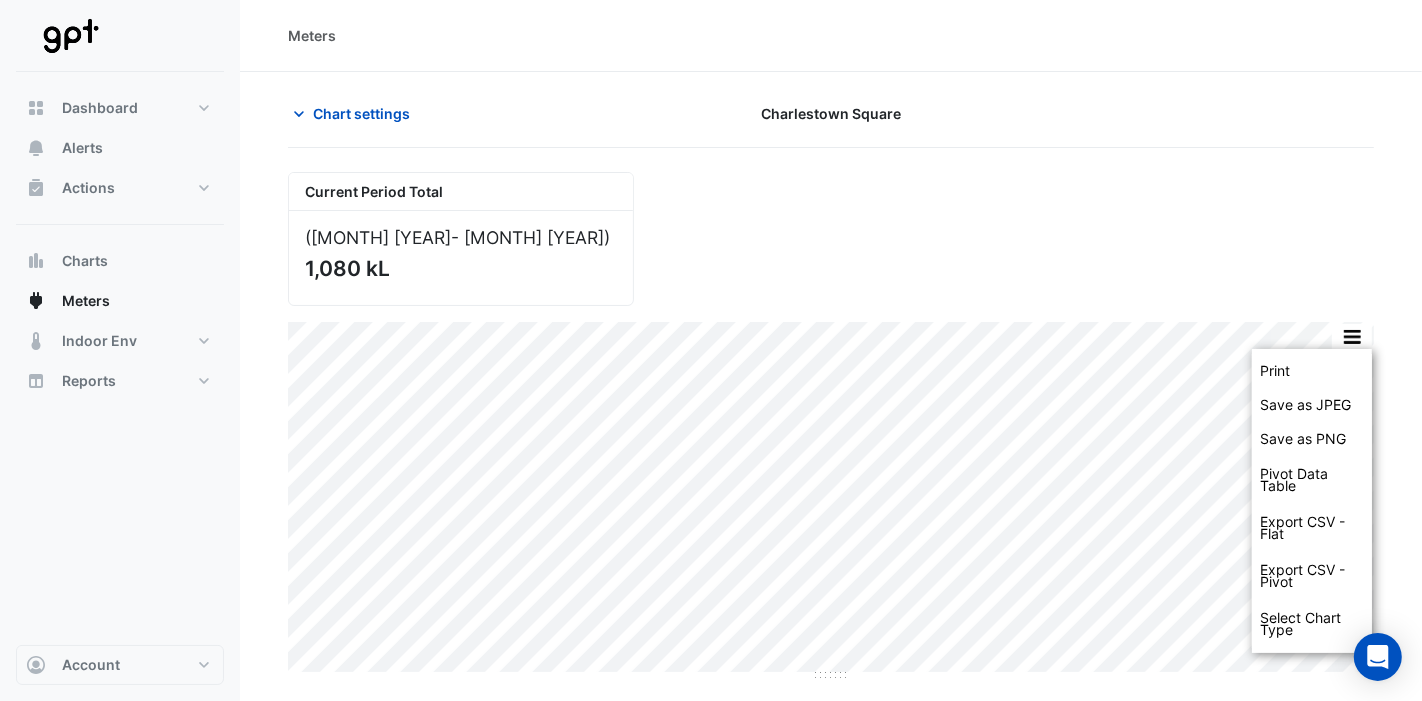 click on "Current Period Total
([MONTH] [YEAR]  - [MONTH] [YEAR] )
[QUANTITY] kL" 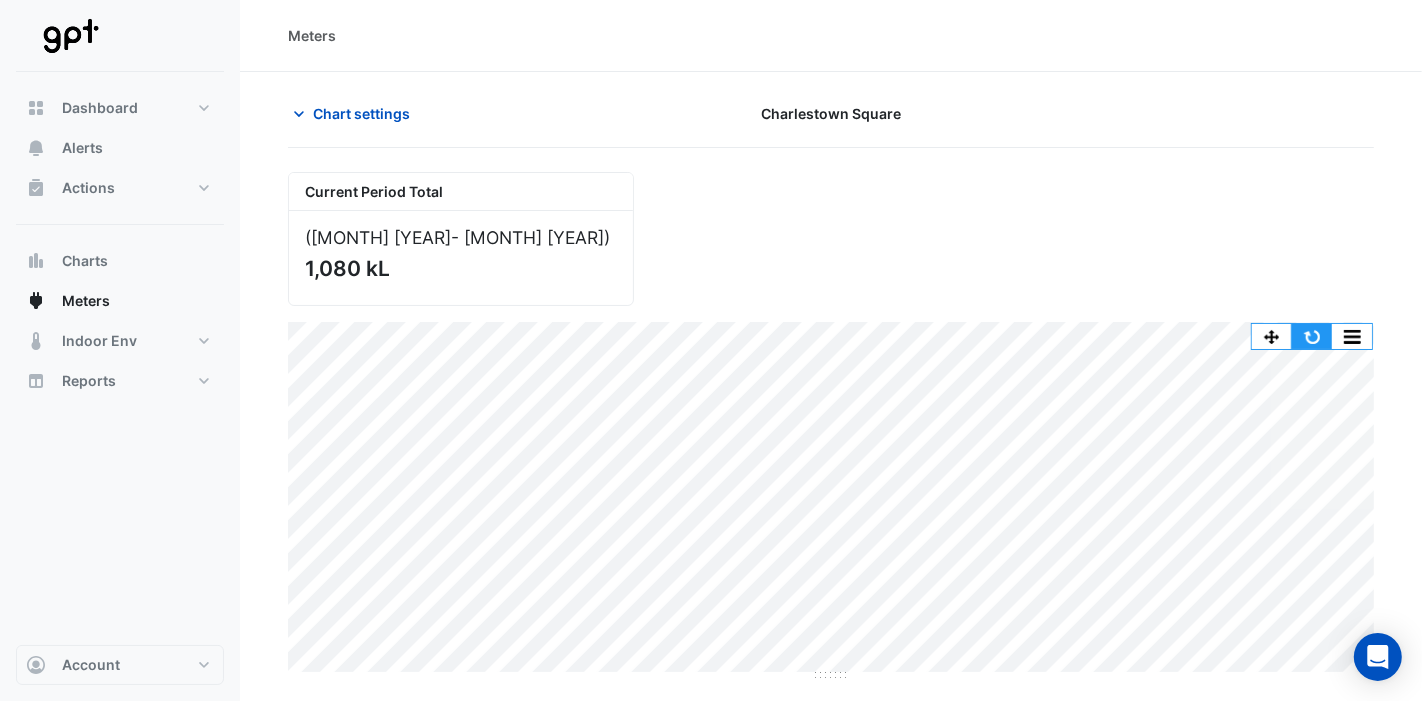 click 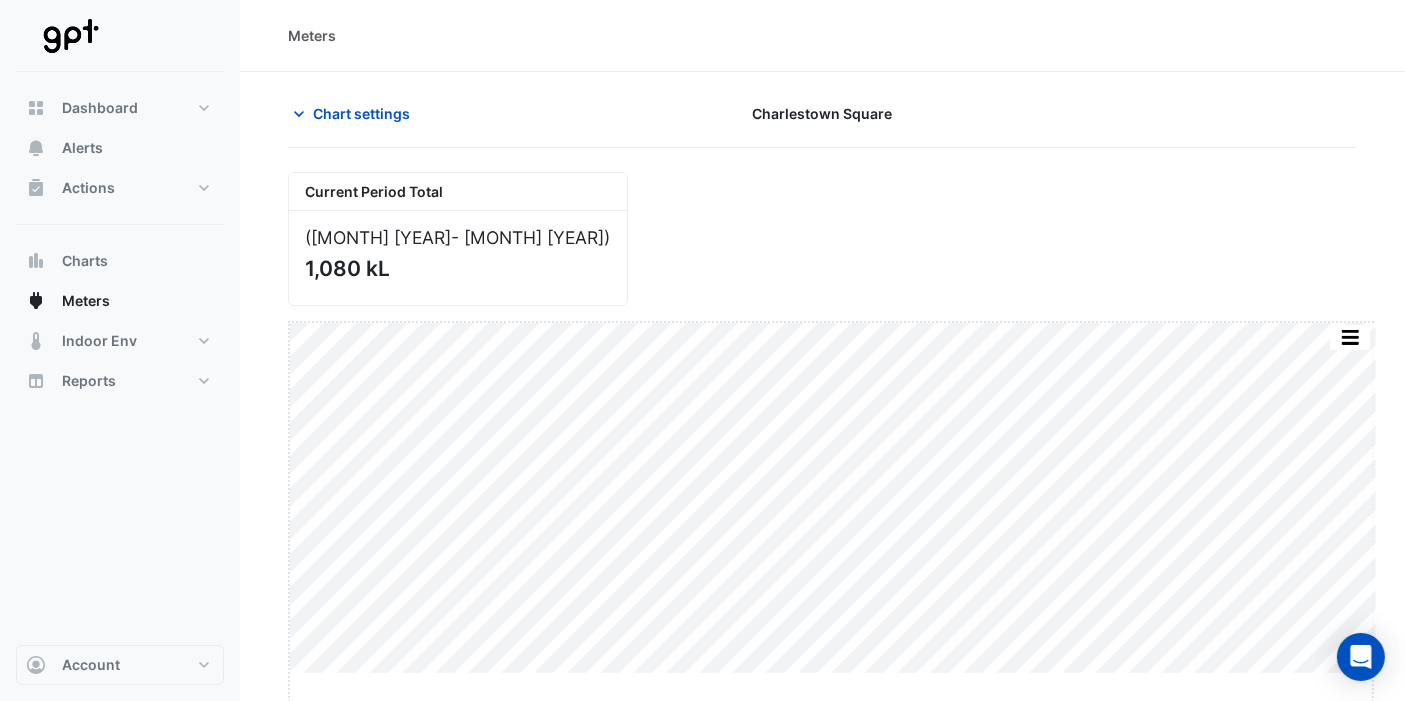 drag, startPoint x: 828, startPoint y: 674, endPoint x: 823, endPoint y: 730, distance: 56.22277 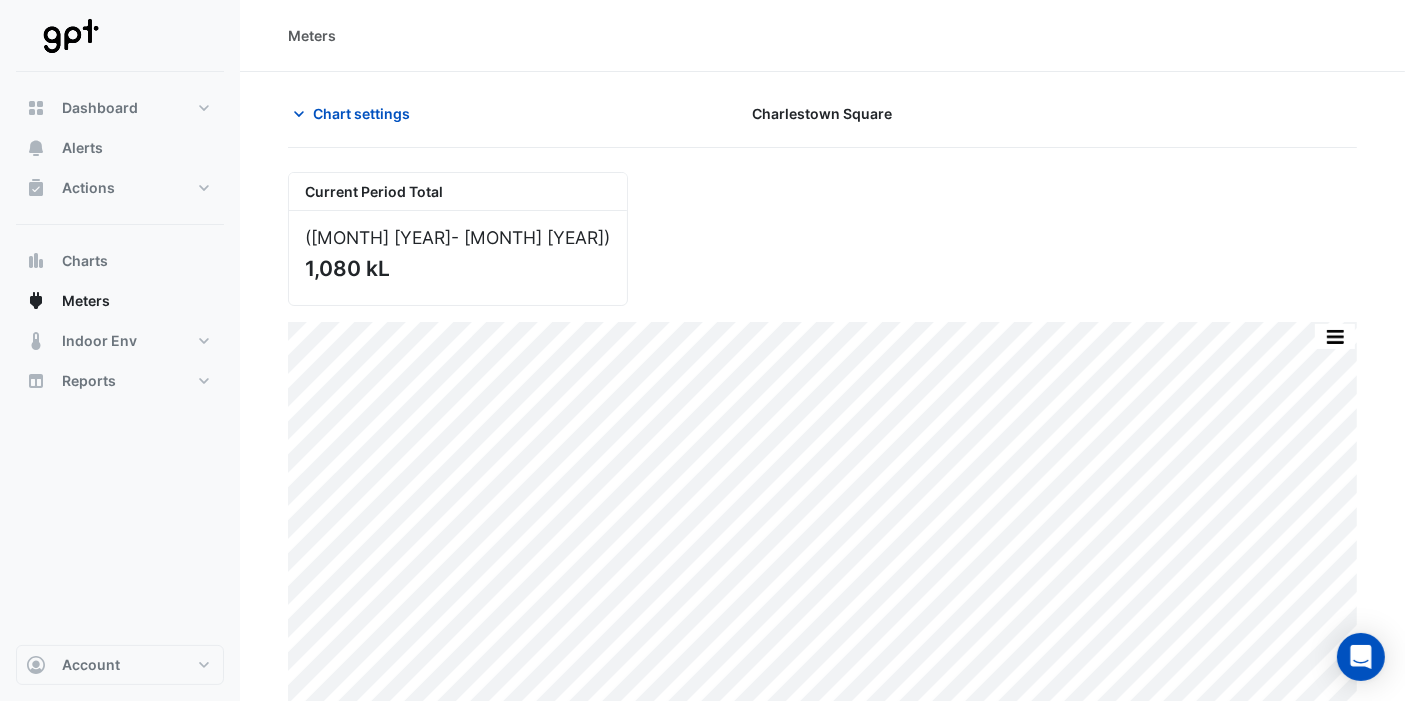 scroll, scrollTop: 45, scrollLeft: 0, axis: vertical 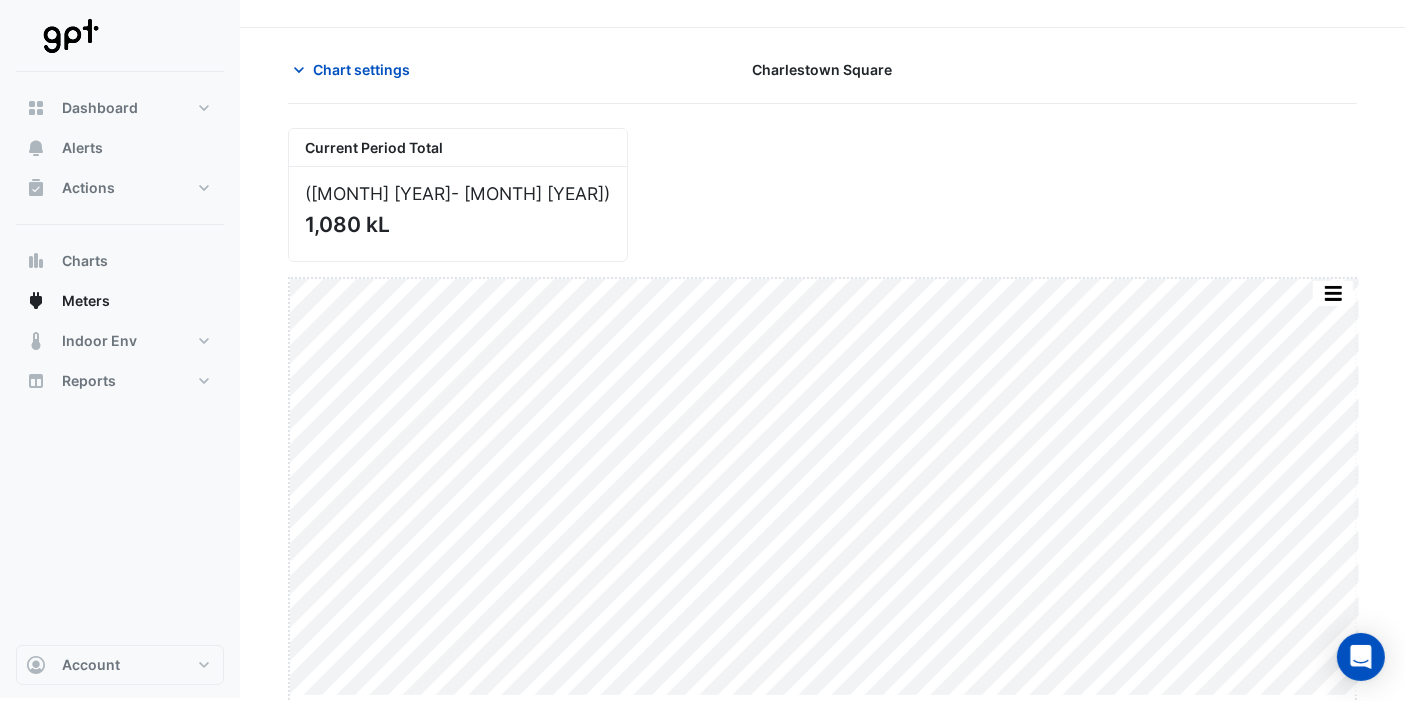 drag, startPoint x: 829, startPoint y: 693, endPoint x: 821, endPoint y: 747, distance: 54.589375 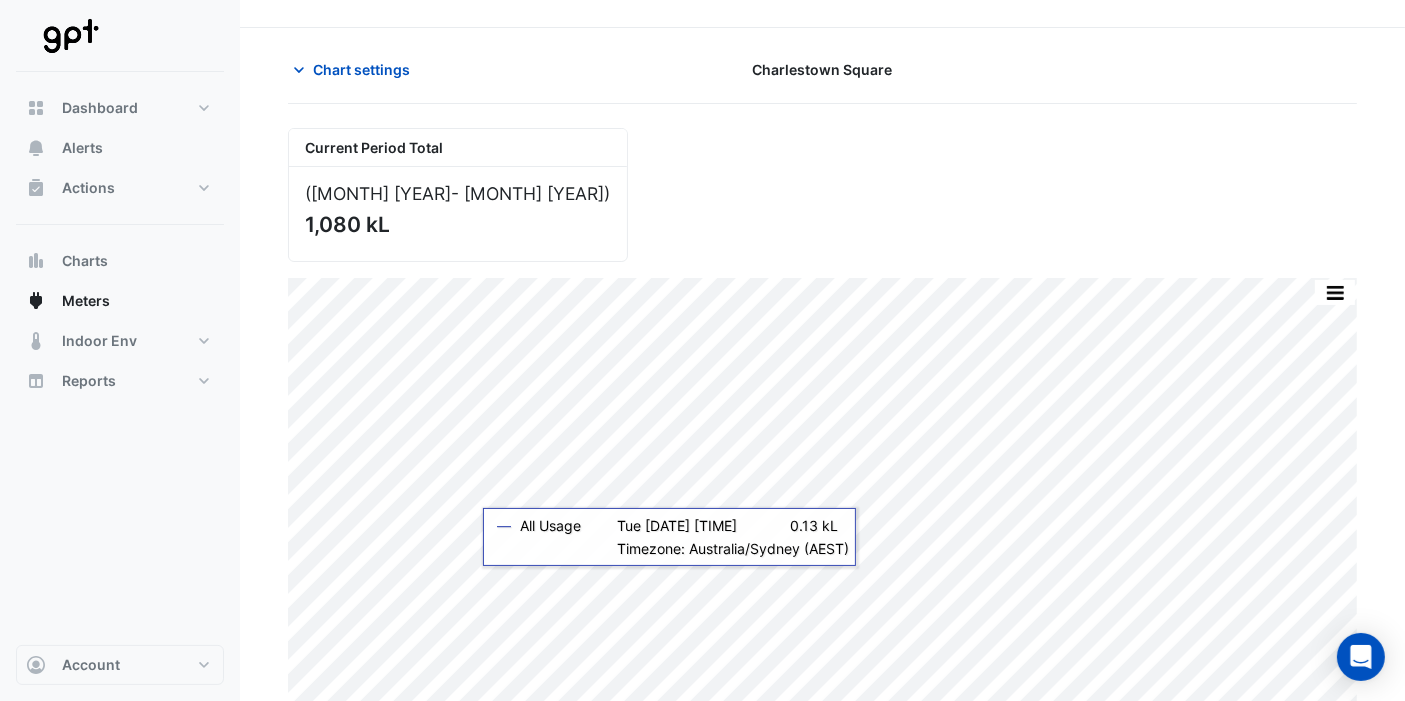 scroll, scrollTop: 108, scrollLeft: 0, axis: vertical 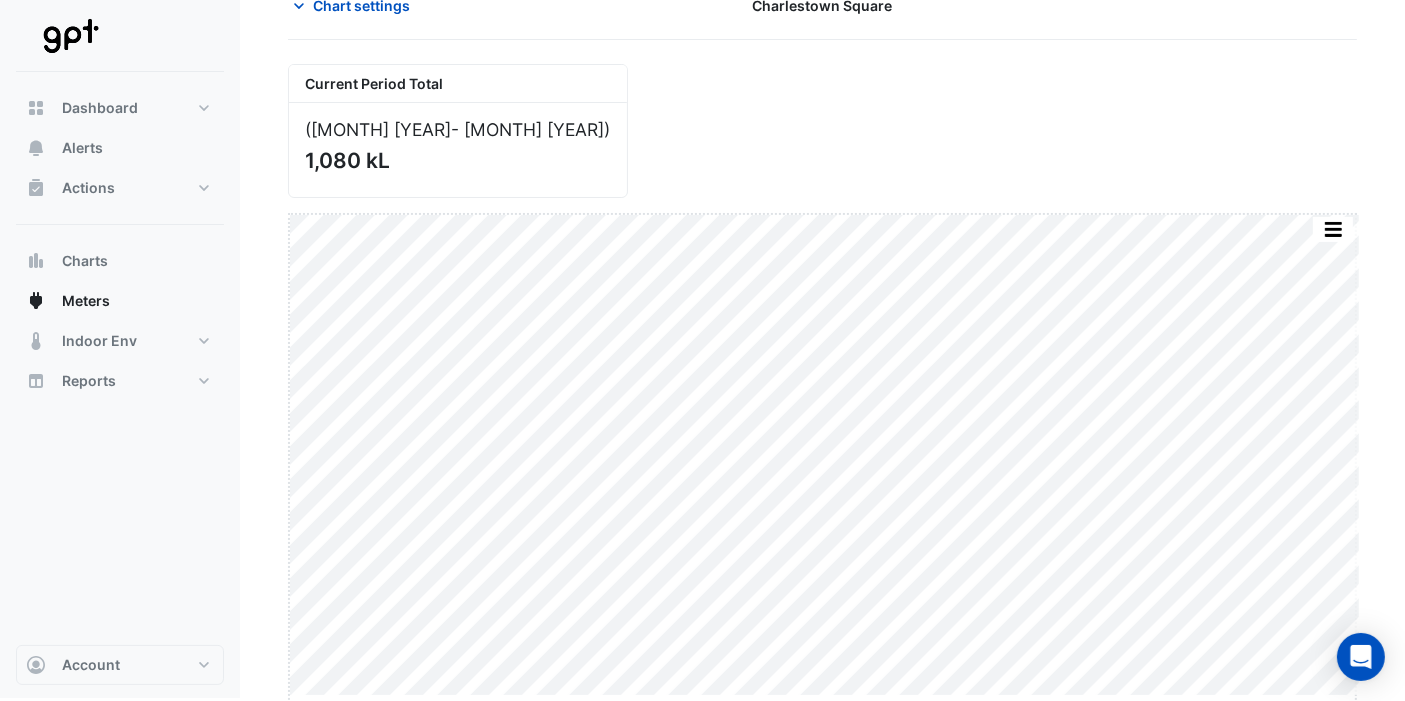 drag, startPoint x: 829, startPoint y: 692, endPoint x: 822, endPoint y: 753, distance: 61.400326 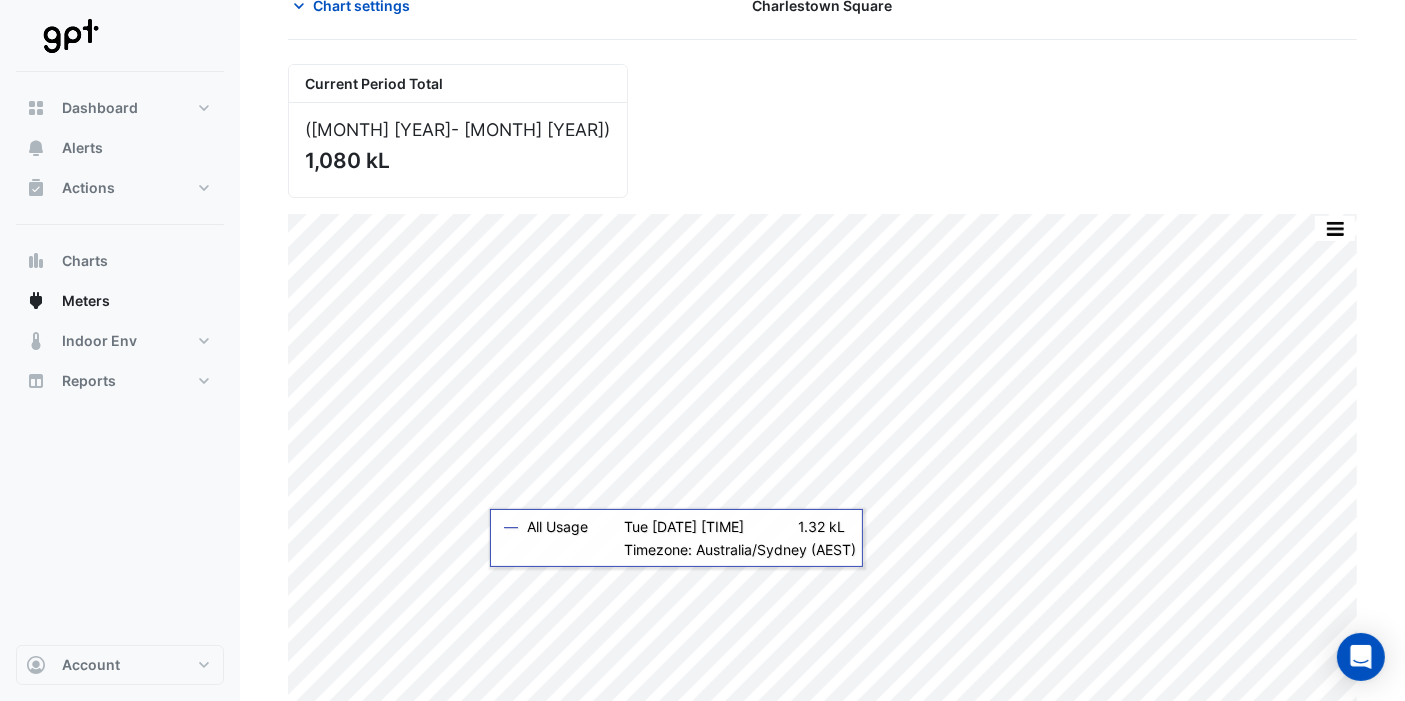 scroll, scrollTop: 180, scrollLeft: 0, axis: vertical 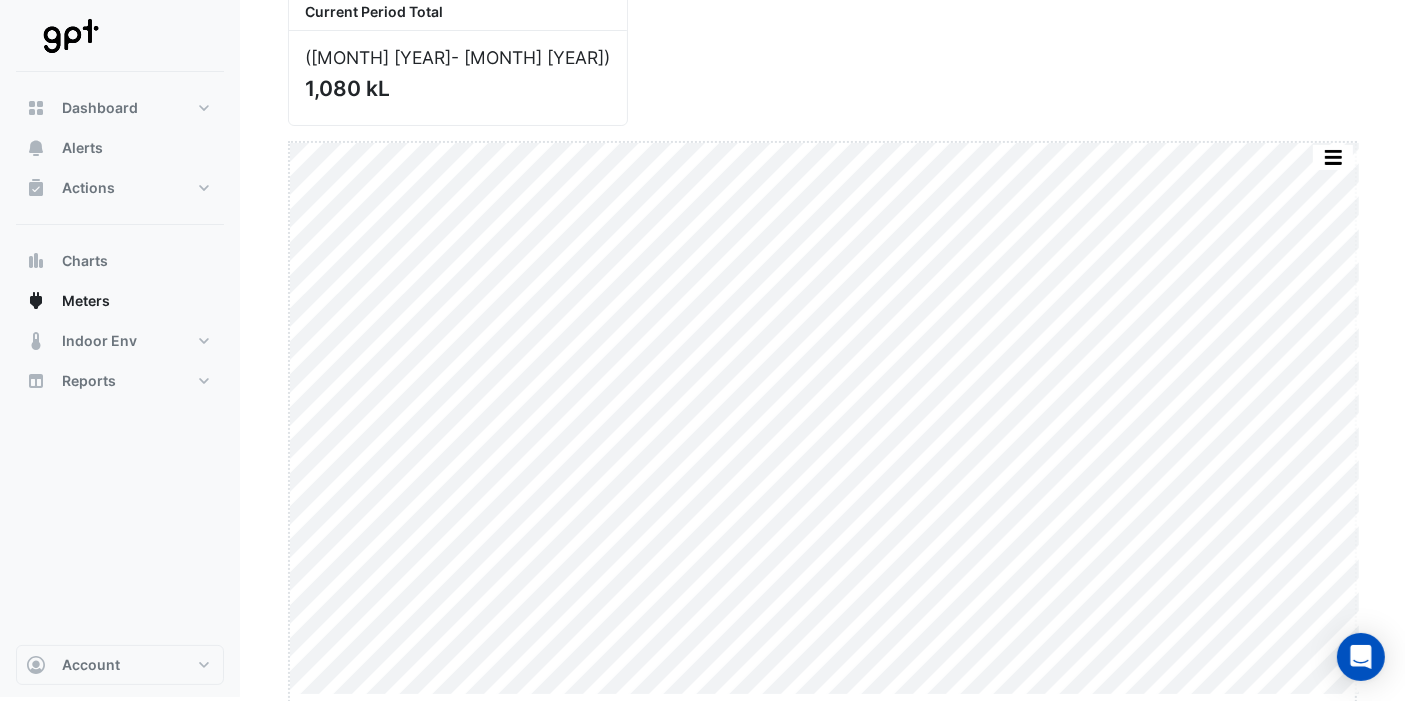 drag, startPoint x: 818, startPoint y: 694, endPoint x: 819, endPoint y: 753, distance: 59.008472 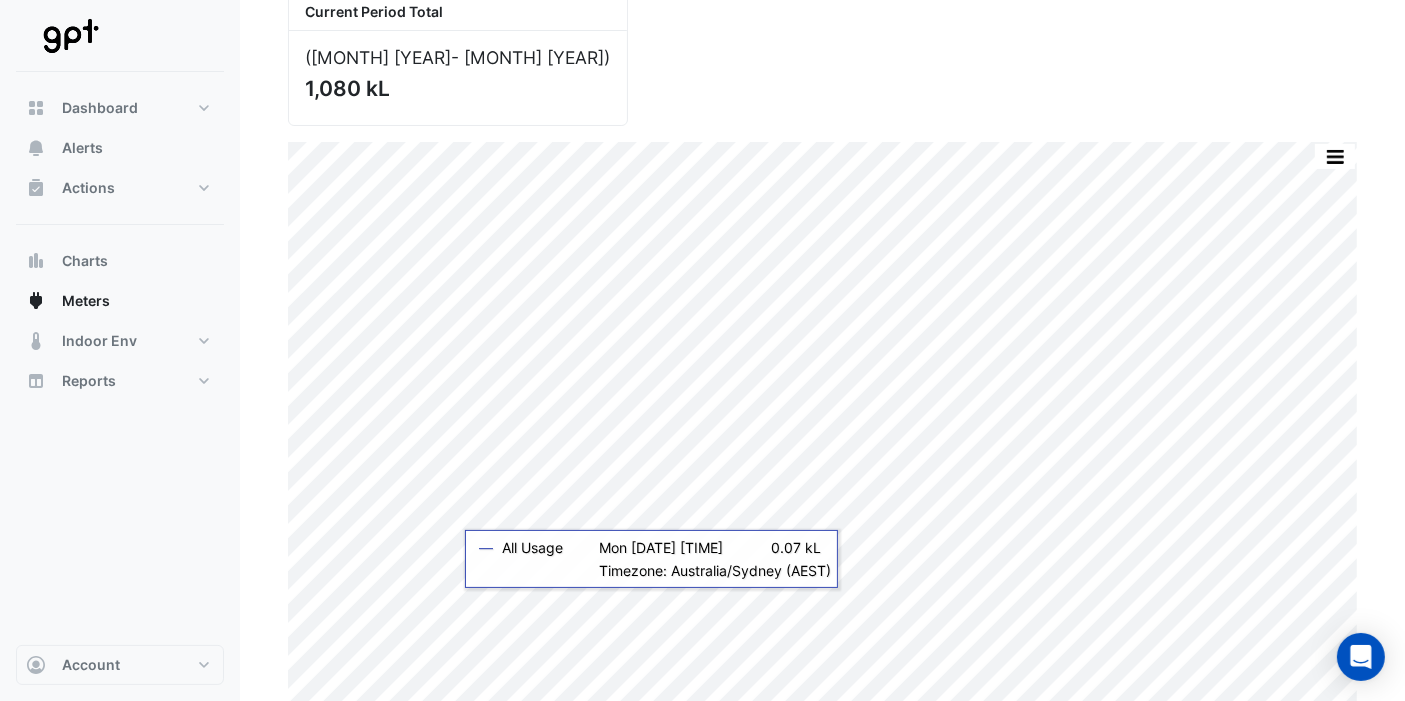 scroll, scrollTop: 248, scrollLeft: 0, axis: vertical 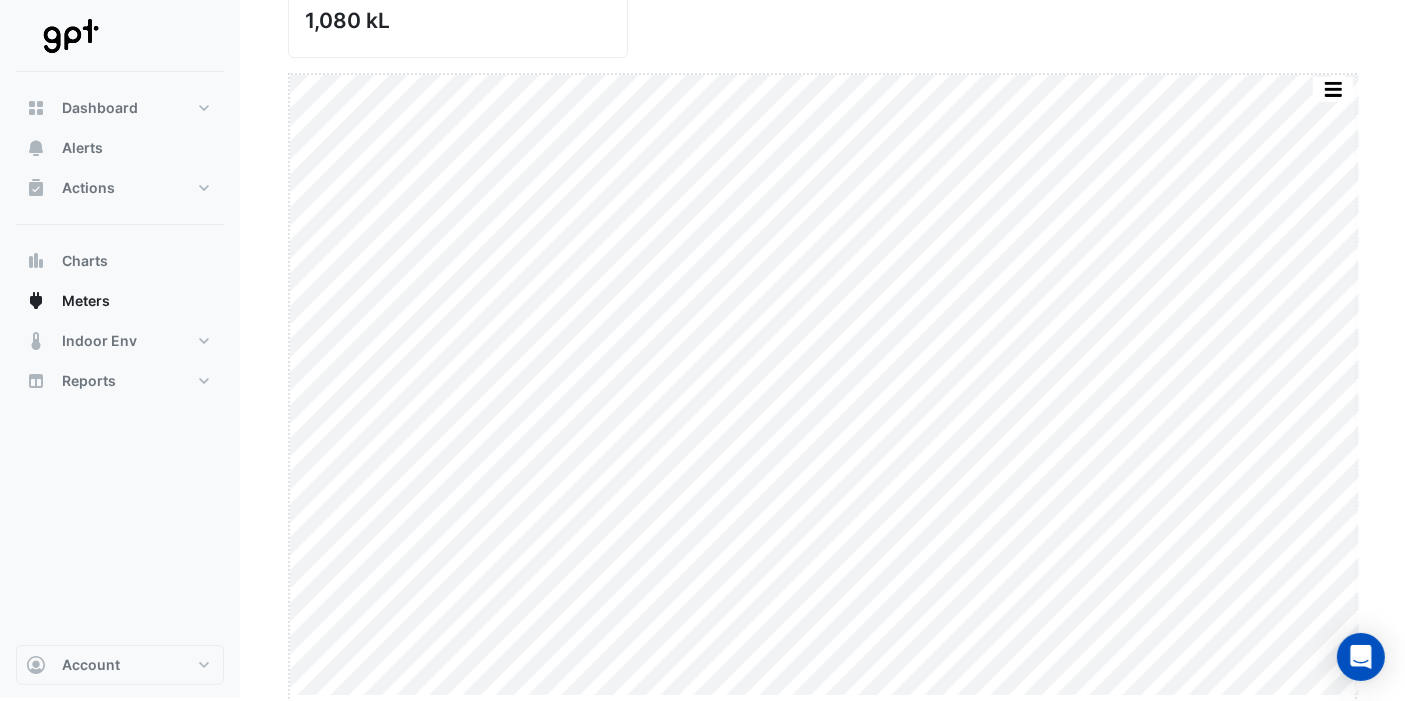 drag, startPoint x: 825, startPoint y: 692, endPoint x: 823, endPoint y: 739, distance: 47.042534 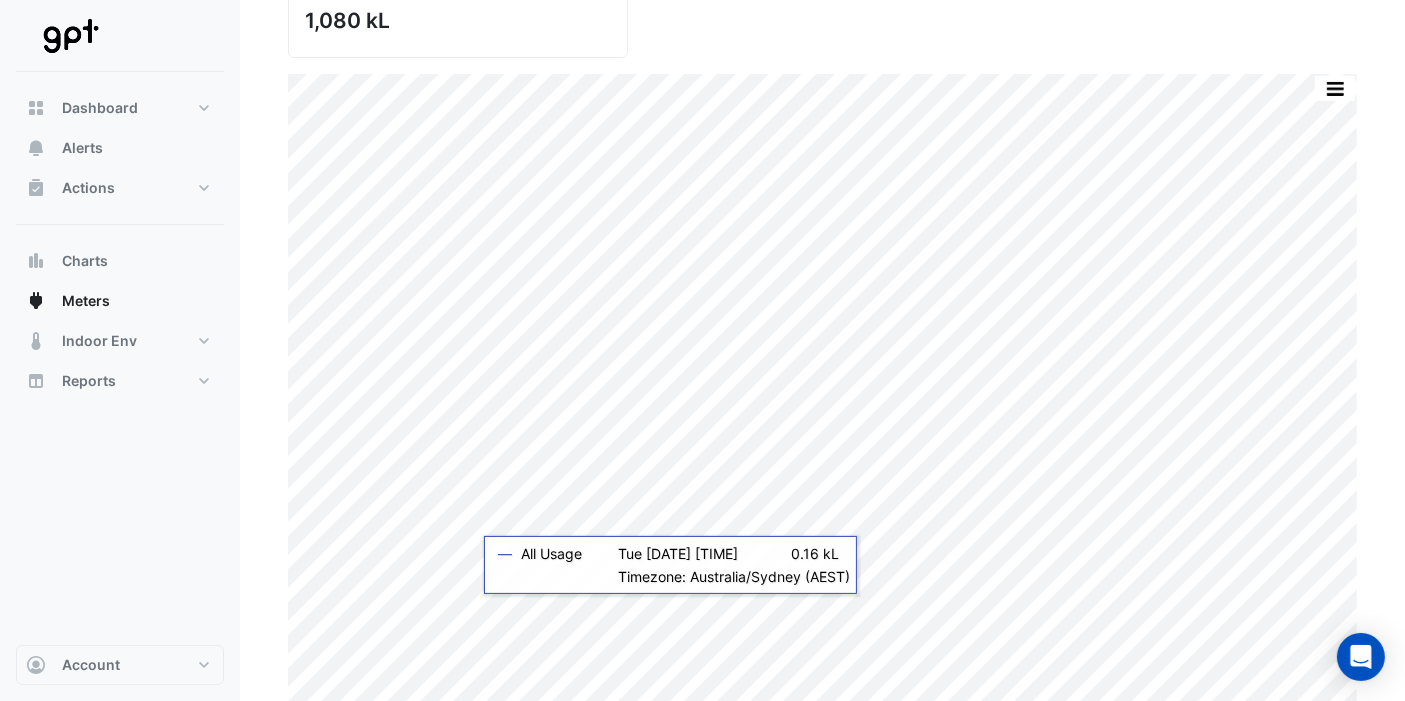 scroll, scrollTop: 305, scrollLeft: 0, axis: vertical 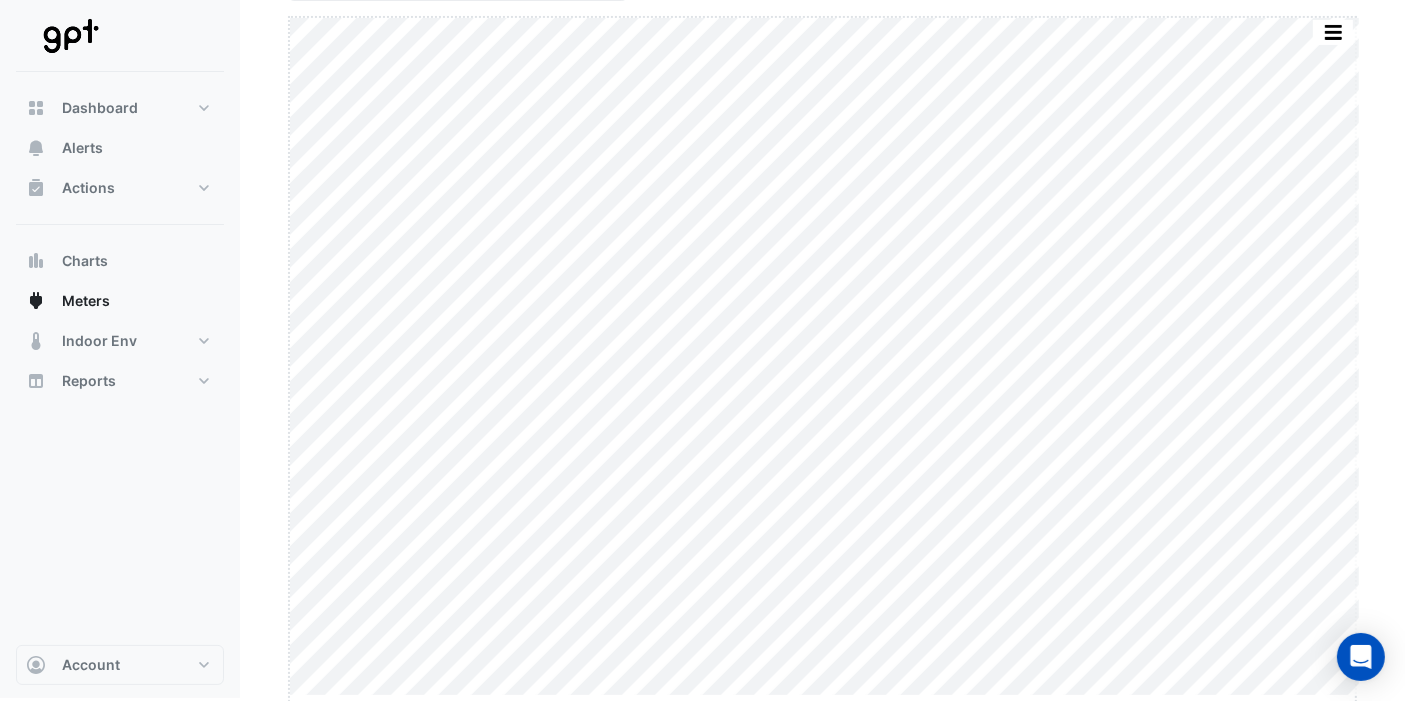 drag, startPoint x: 829, startPoint y: 695, endPoint x: 822, endPoint y: 745, distance: 50.48762 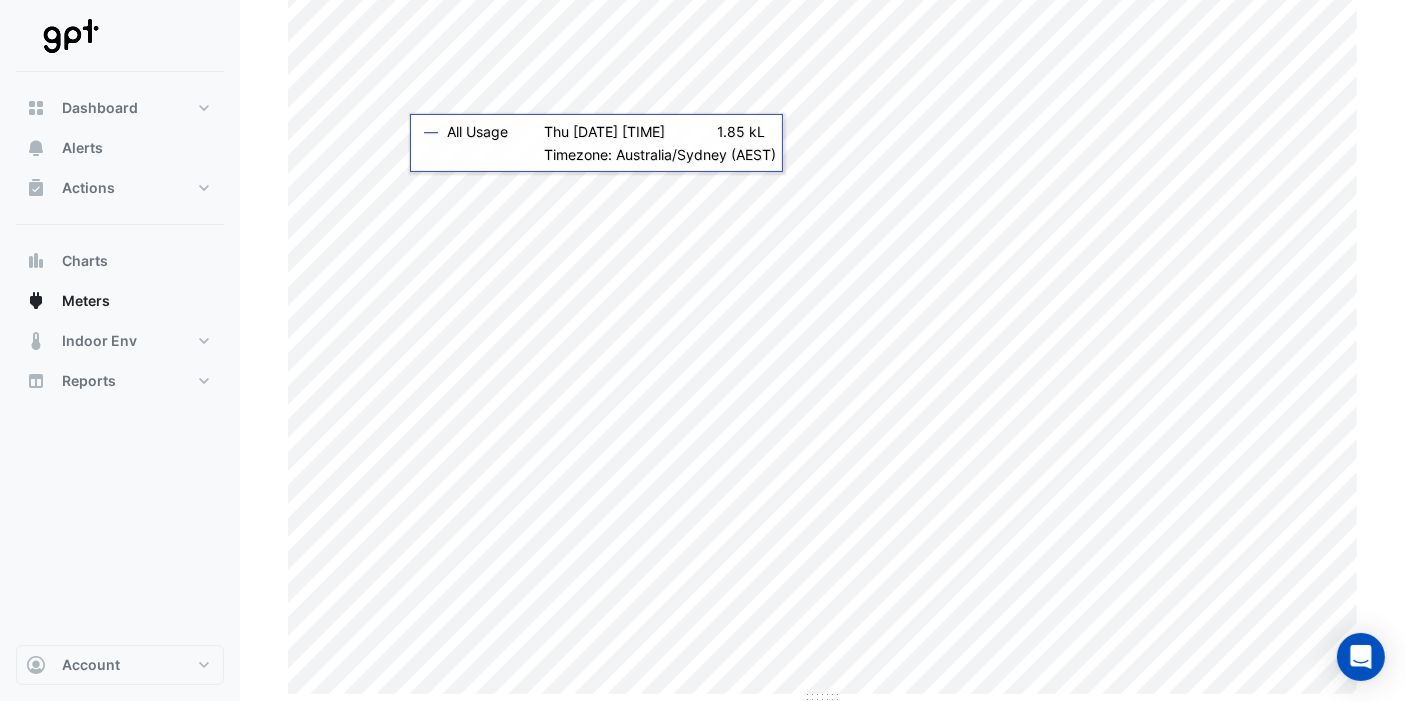 scroll, scrollTop: 0, scrollLeft: 0, axis: both 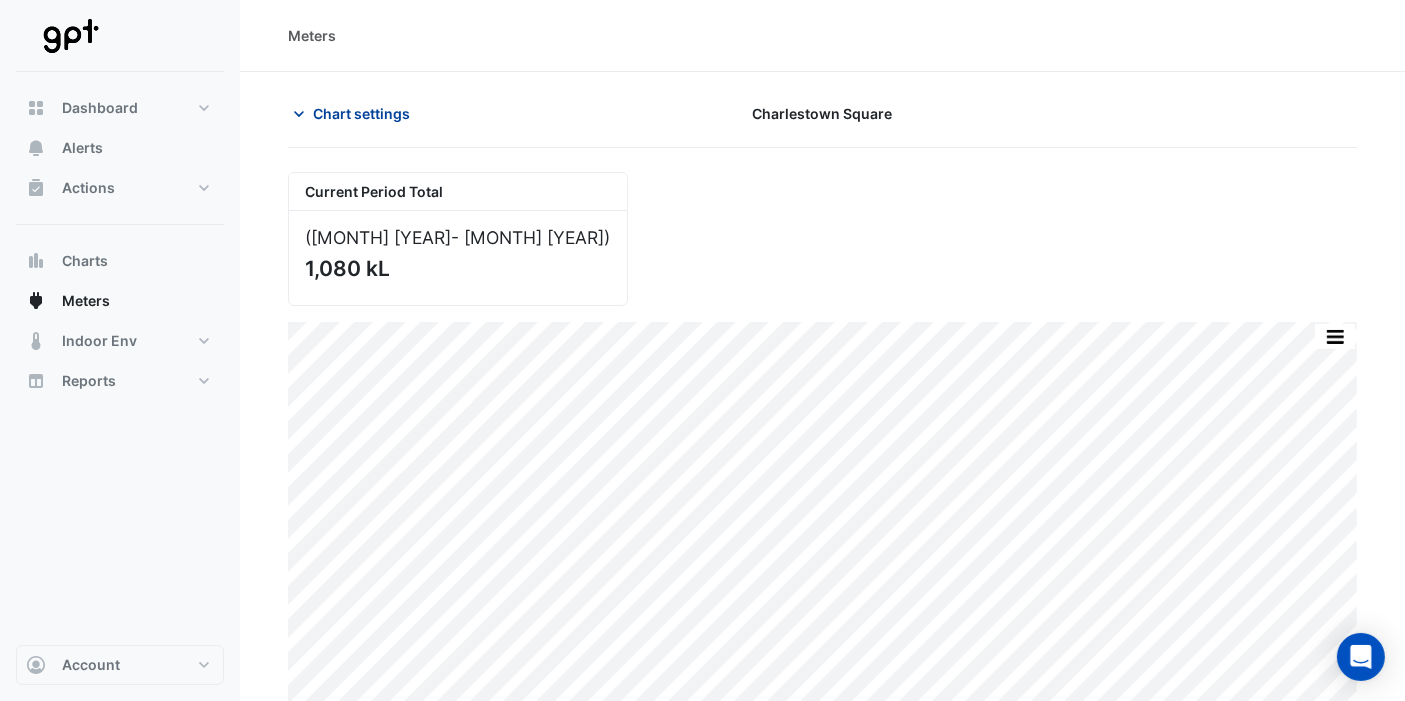 click on "Chart settings" 